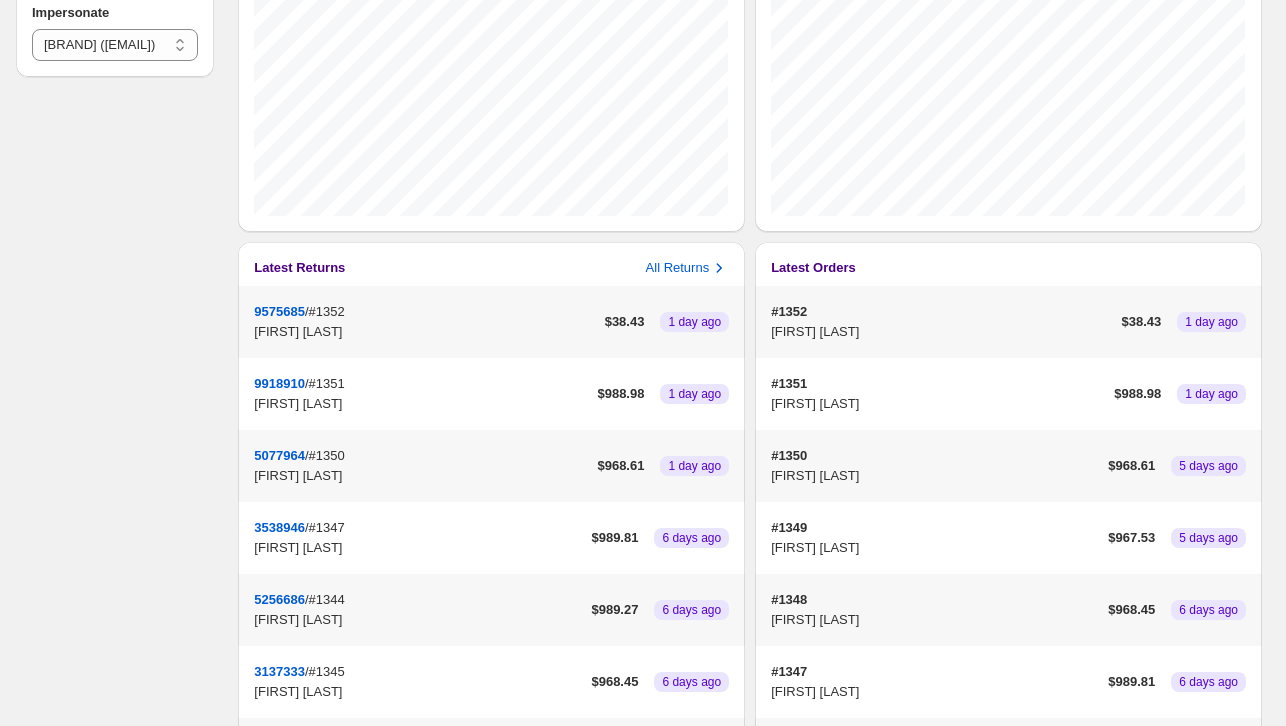 scroll, scrollTop: 100, scrollLeft: 0, axis: vertical 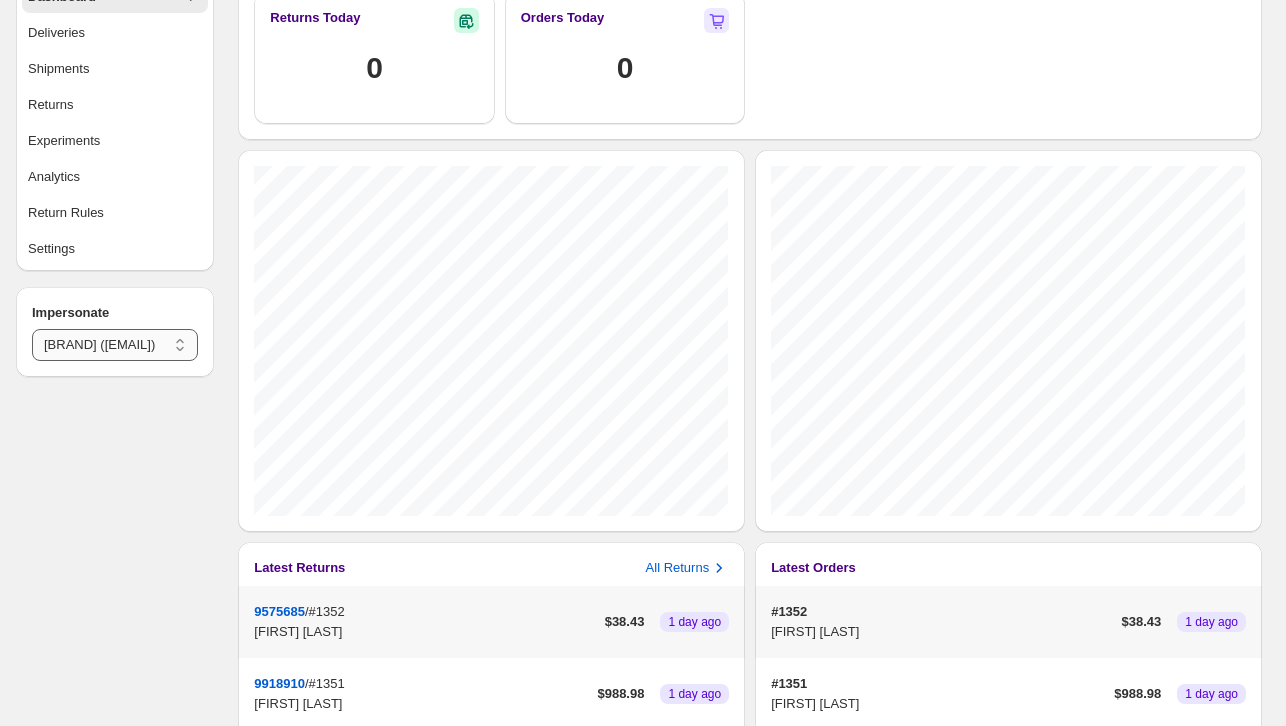click on "**********" at bounding box center [115, 345] 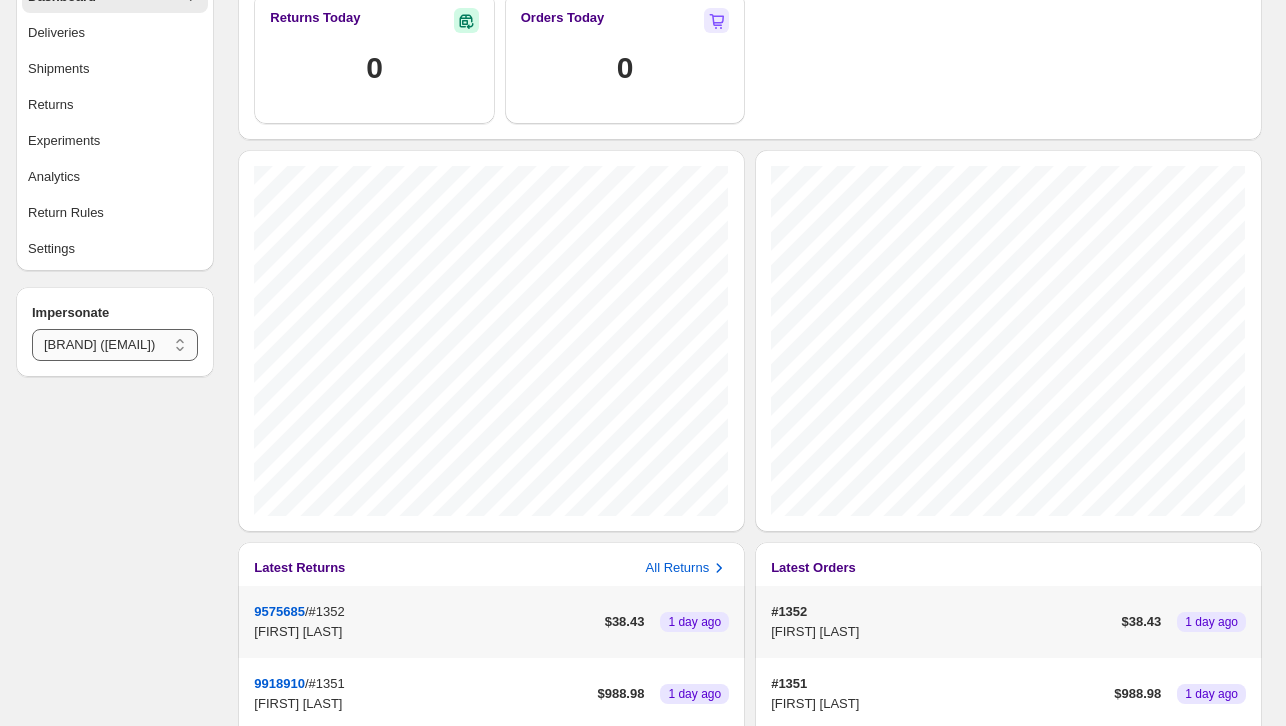 click on "**********" at bounding box center (115, 345) 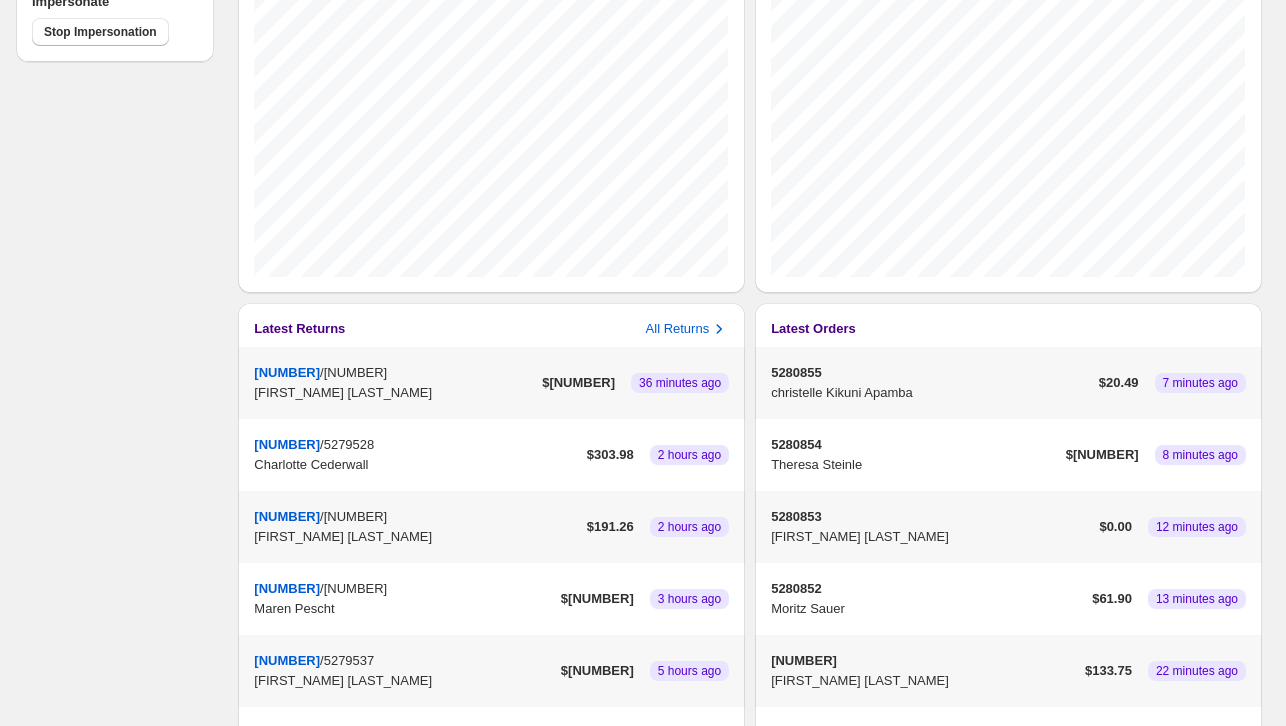 scroll, scrollTop: 500, scrollLeft: 0, axis: vertical 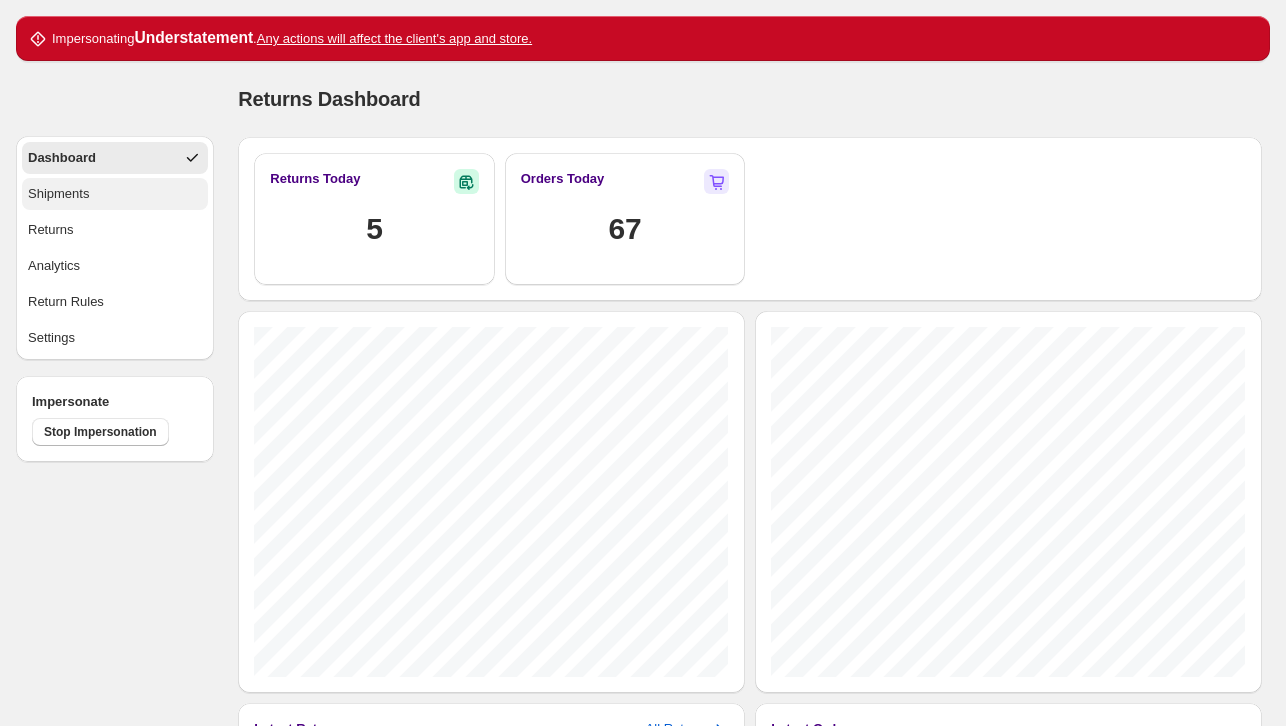 click on "Shipments" at bounding box center (115, 194) 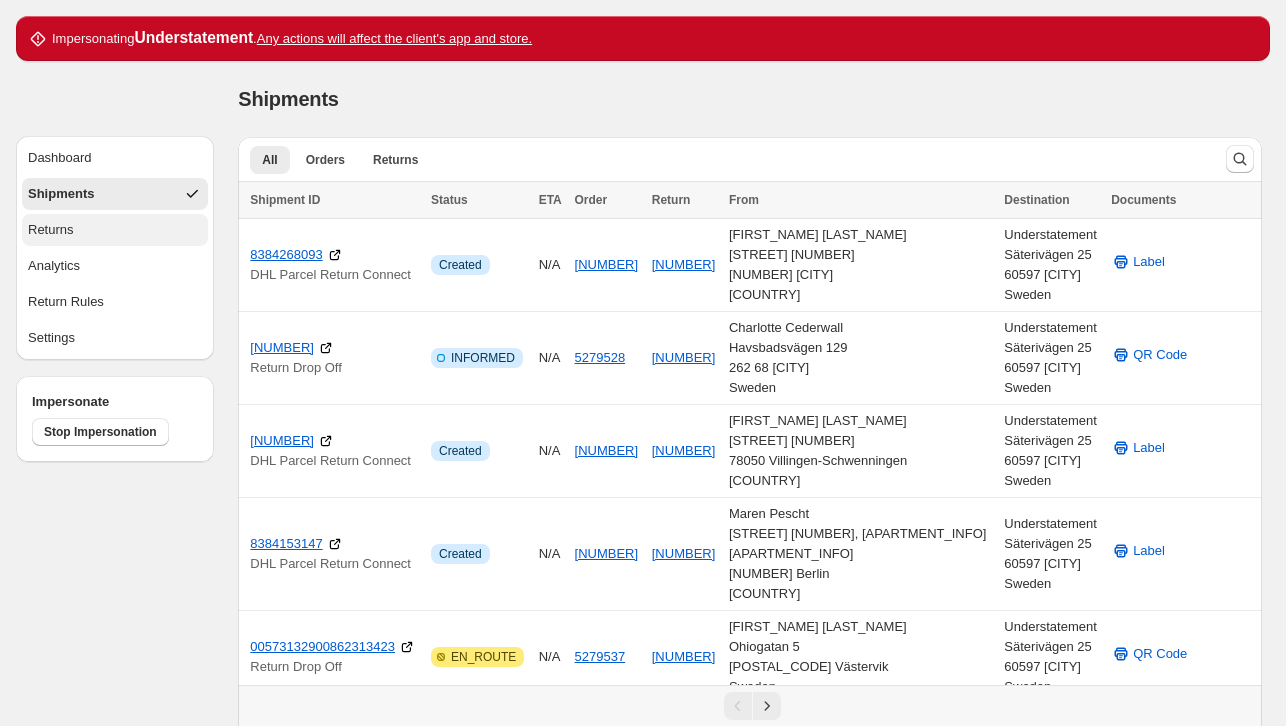 click on "Returns" at bounding box center (115, 230) 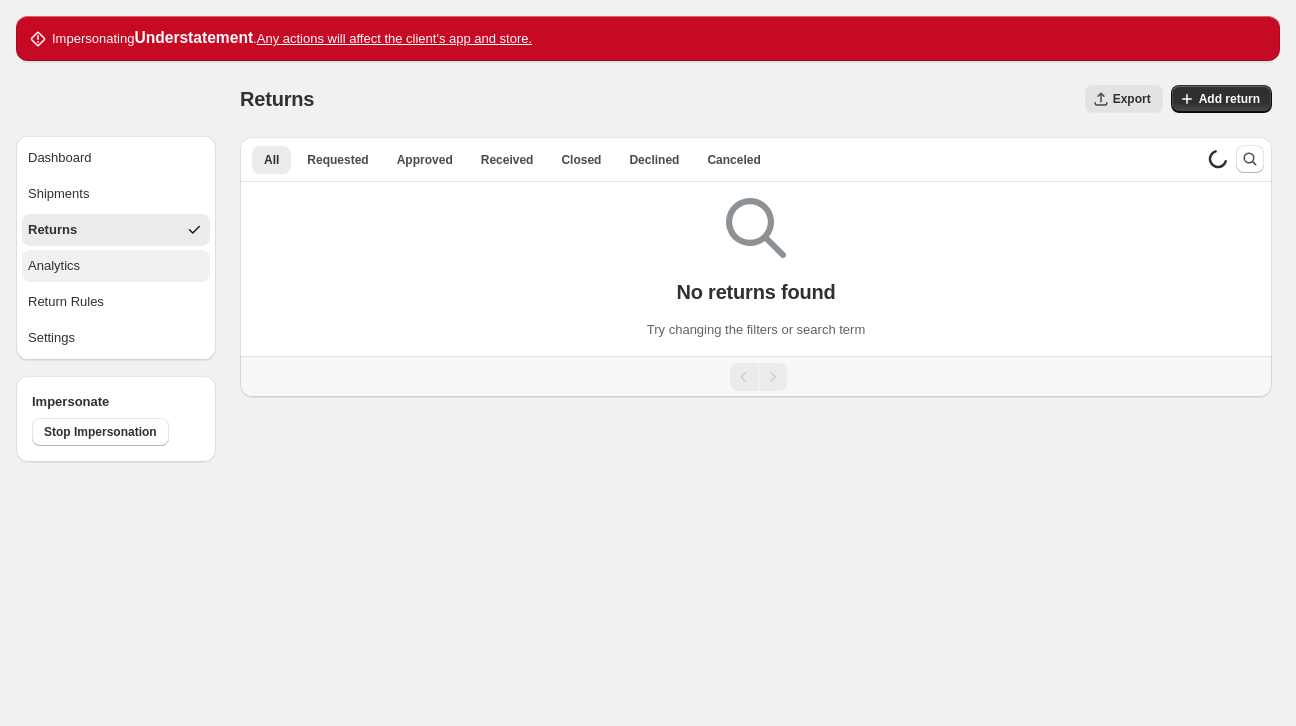 click on "Analytics" at bounding box center (116, 266) 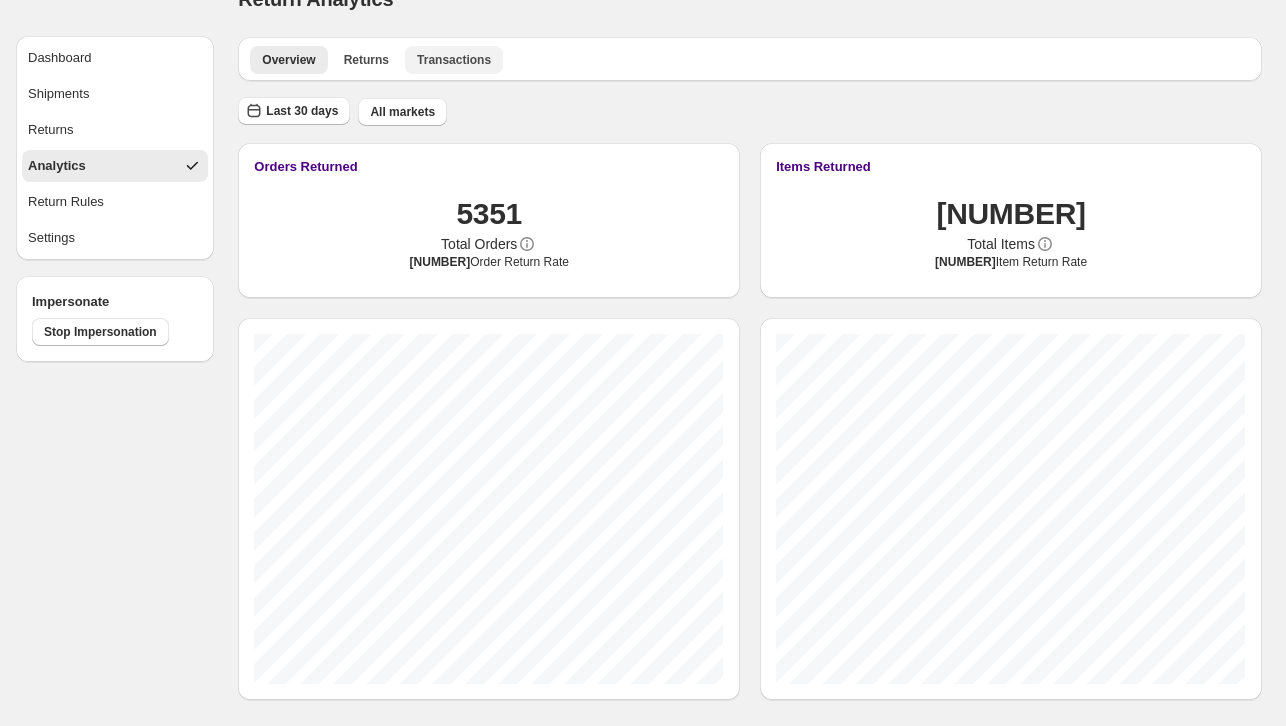 scroll, scrollTop: 0, scrollLeft: 0, axis: both 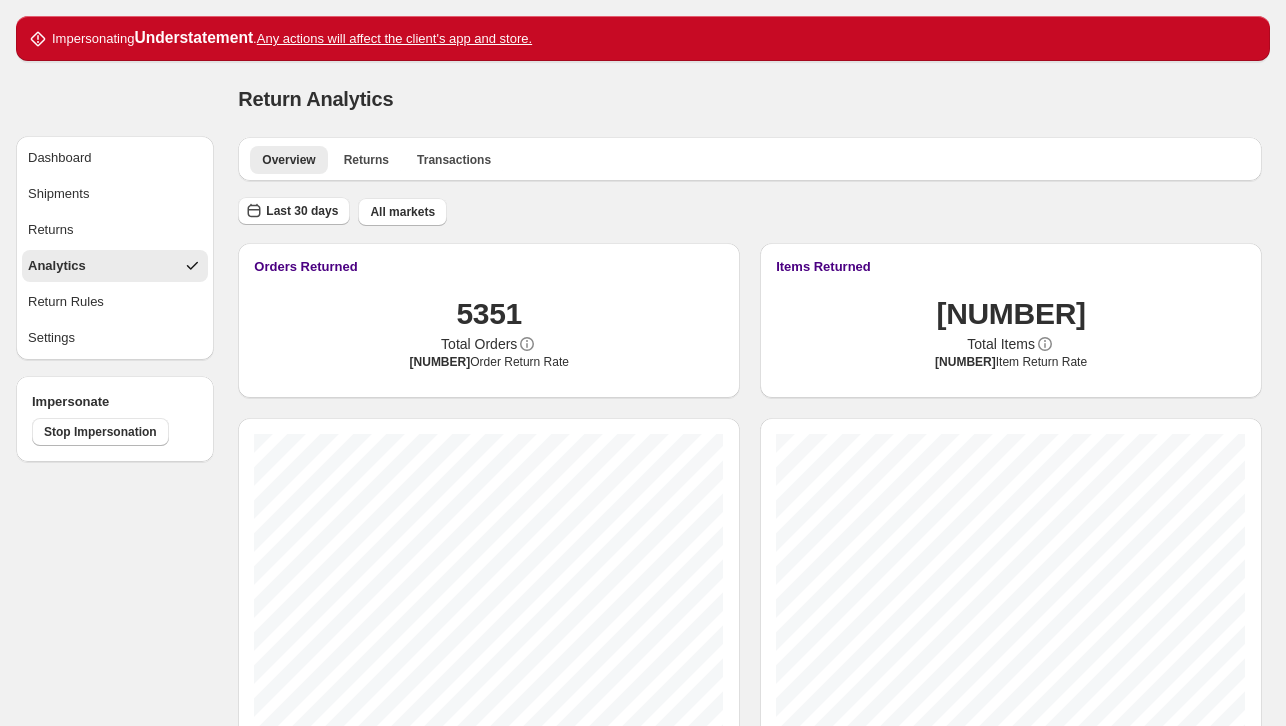 click on "Dashboard Shipments Returns Analytics Return Rules Settings" at bounding box center (115, 248) 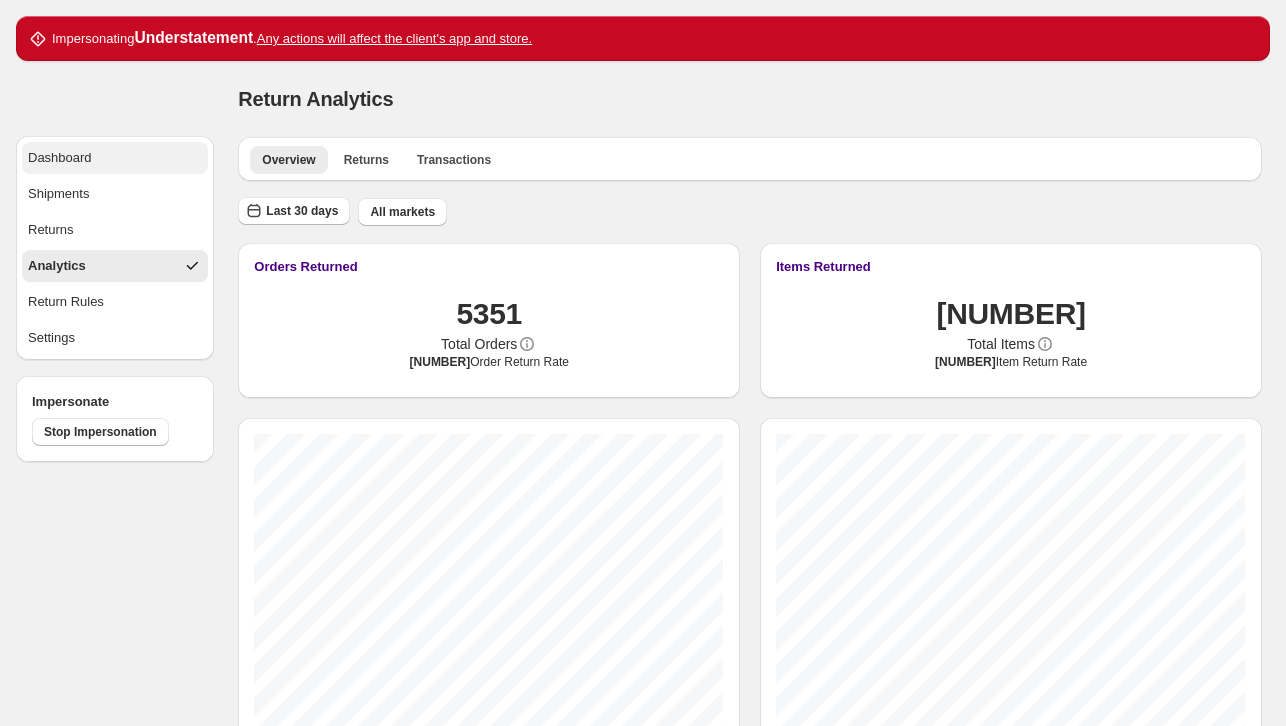 click on "Dashboard" at bounding box center [115, 158] 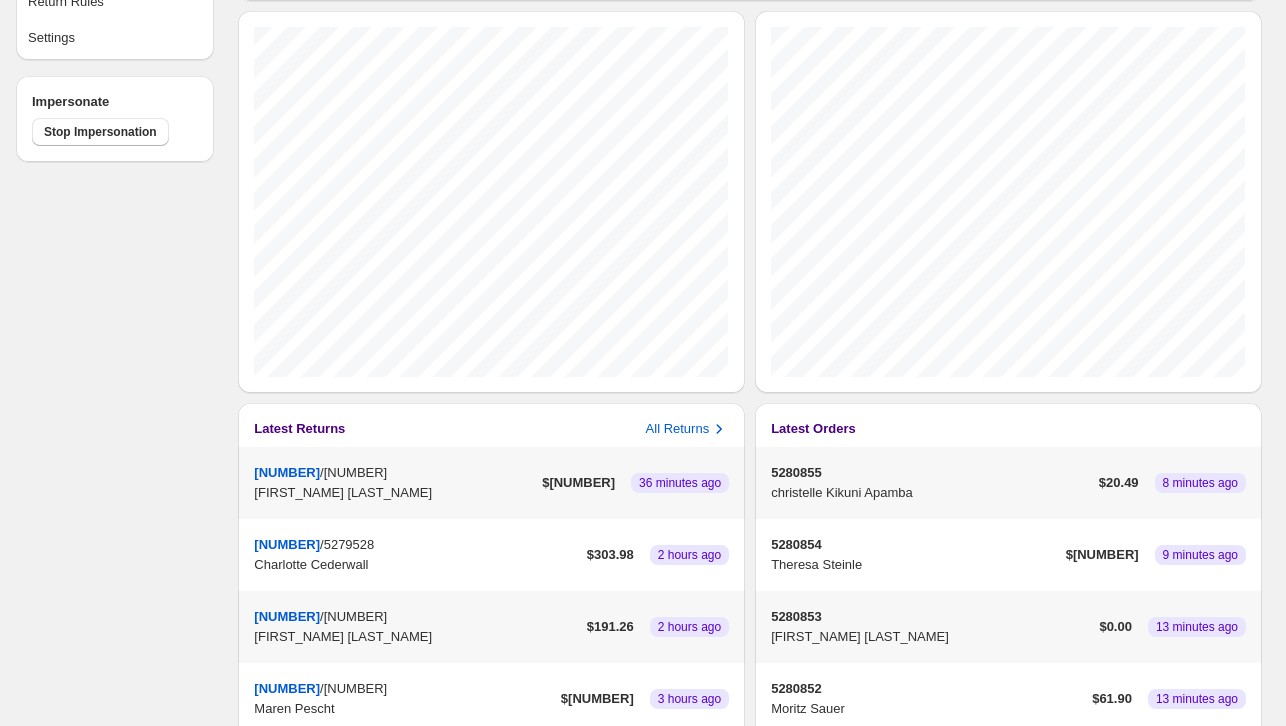 scroll, scrollTop: 0, scrollLeft: 0, axis: both 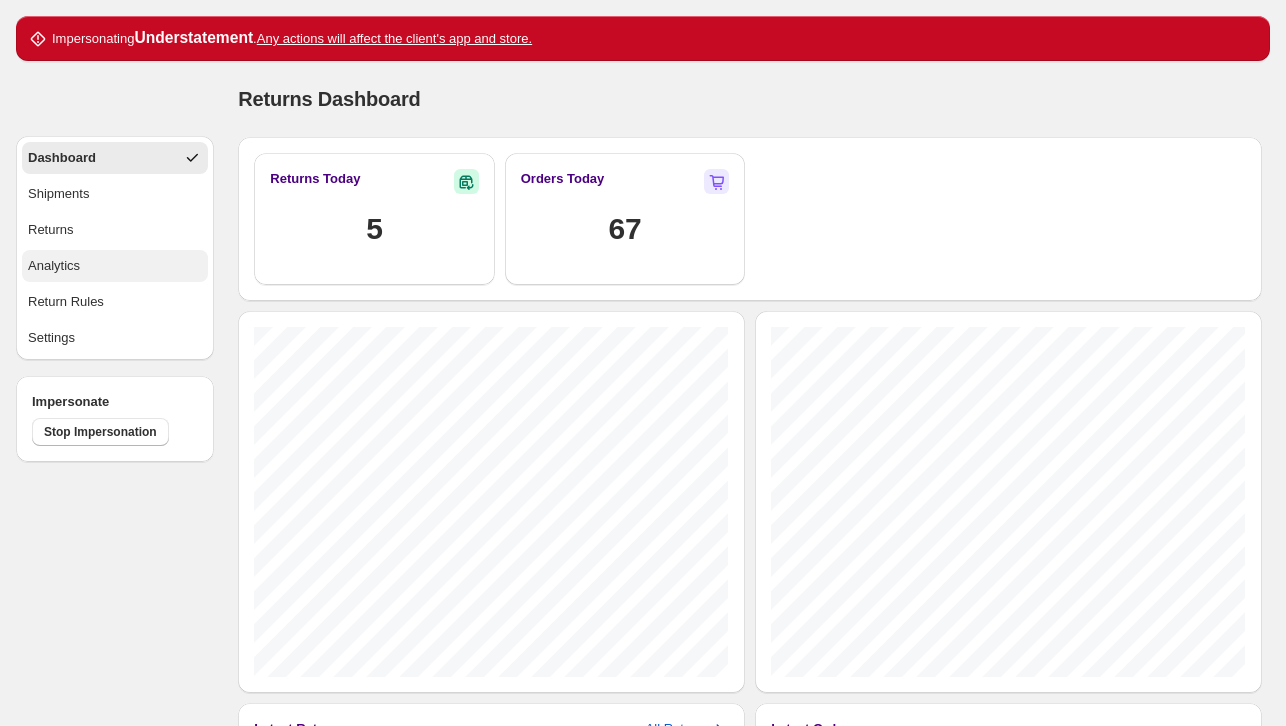 click on "Analytics" at bounding box center [115, 266] 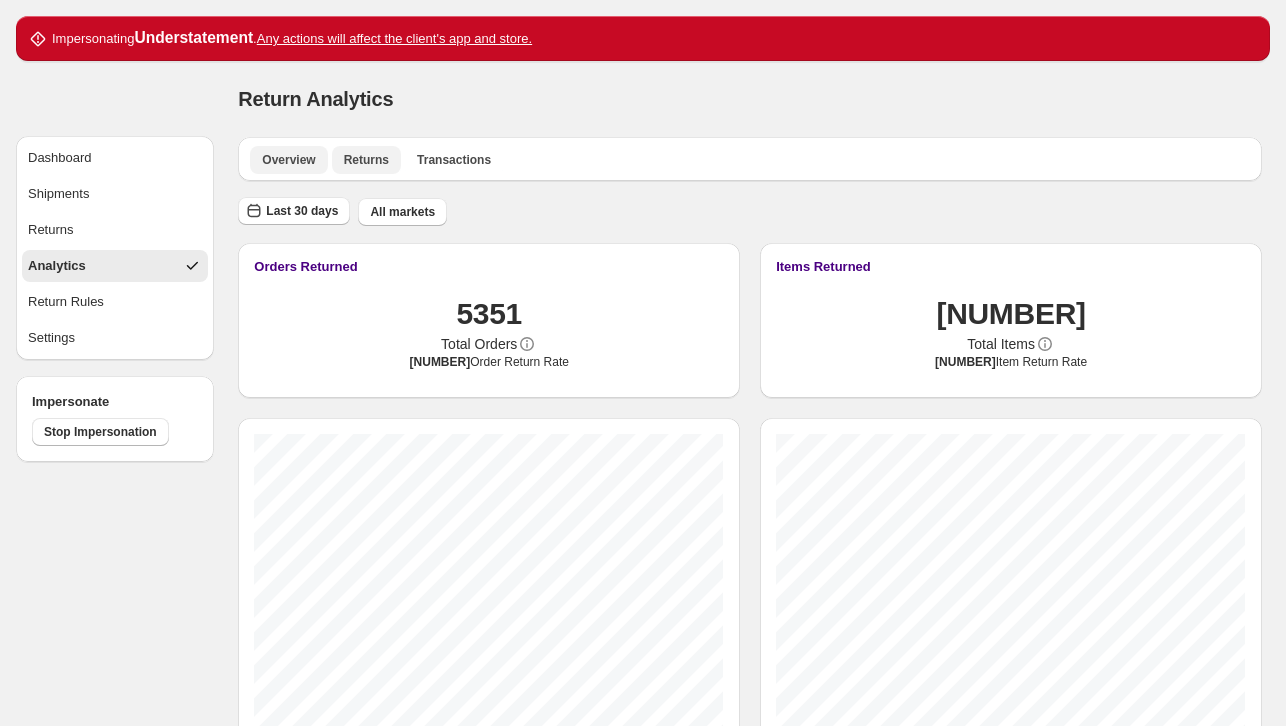 click on "Returns" at bounding box center (366, 160) 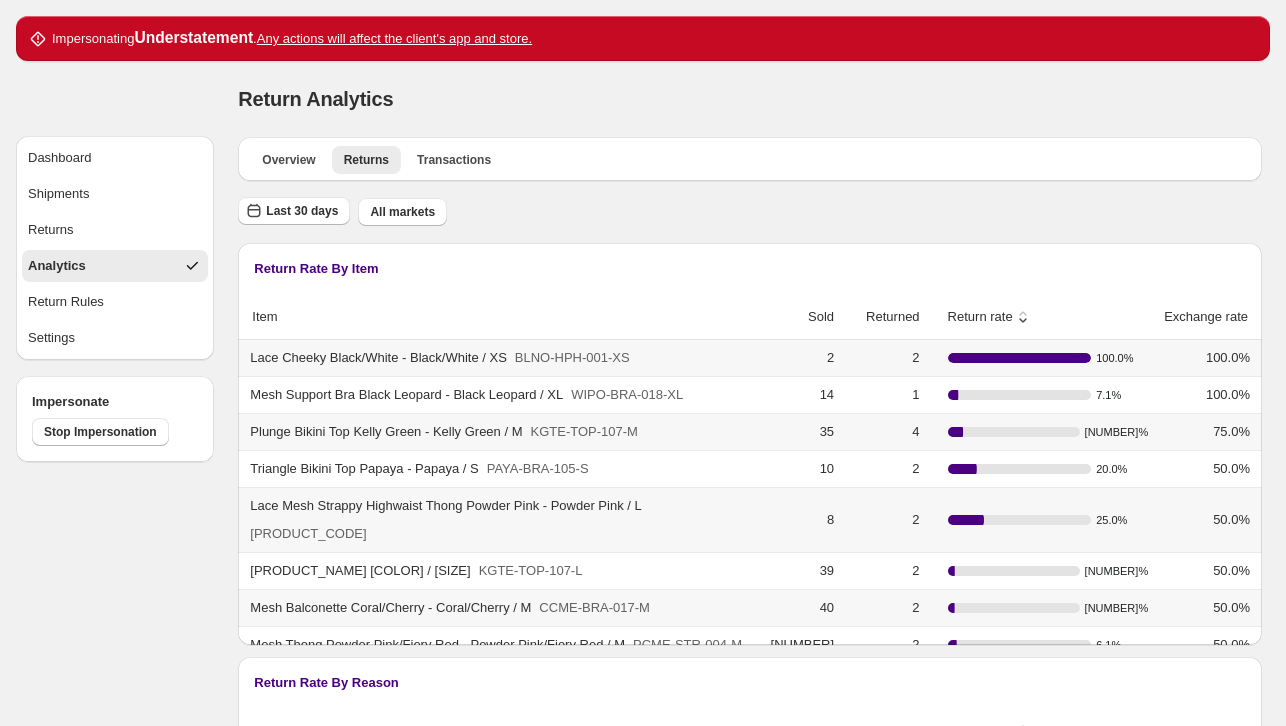 click 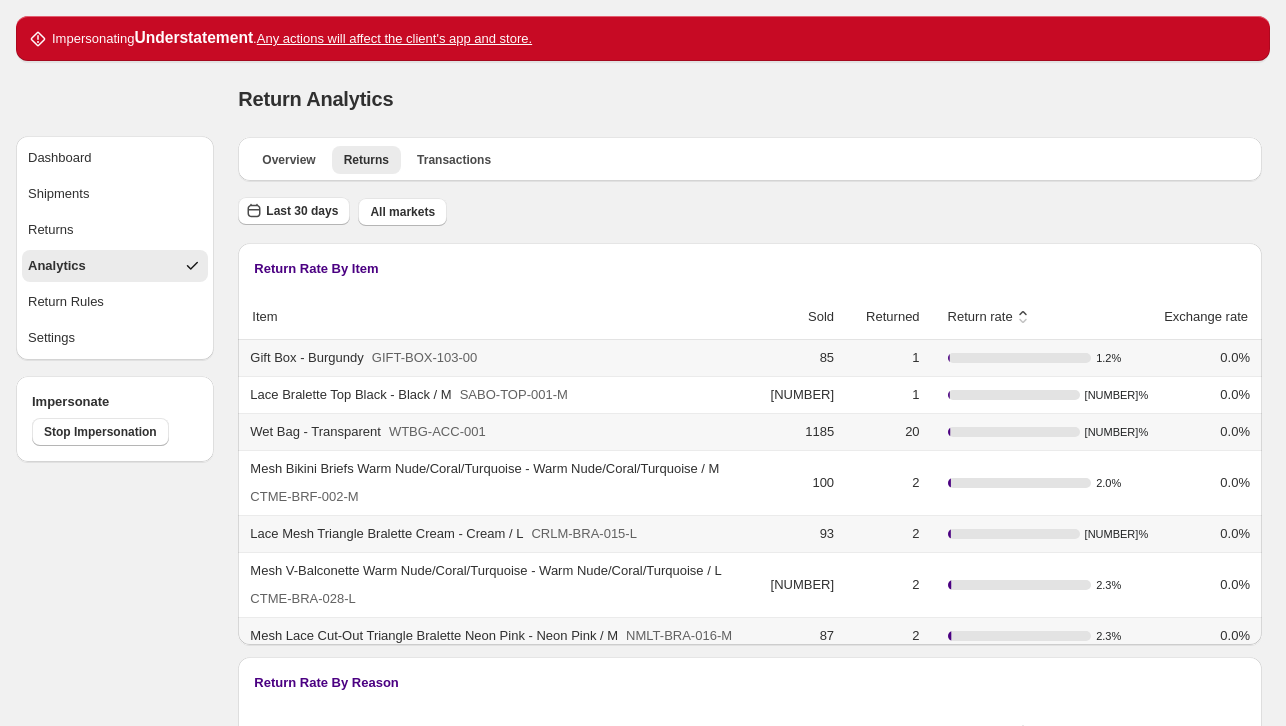 click on "Return rate" at bounding box center [972, 317] 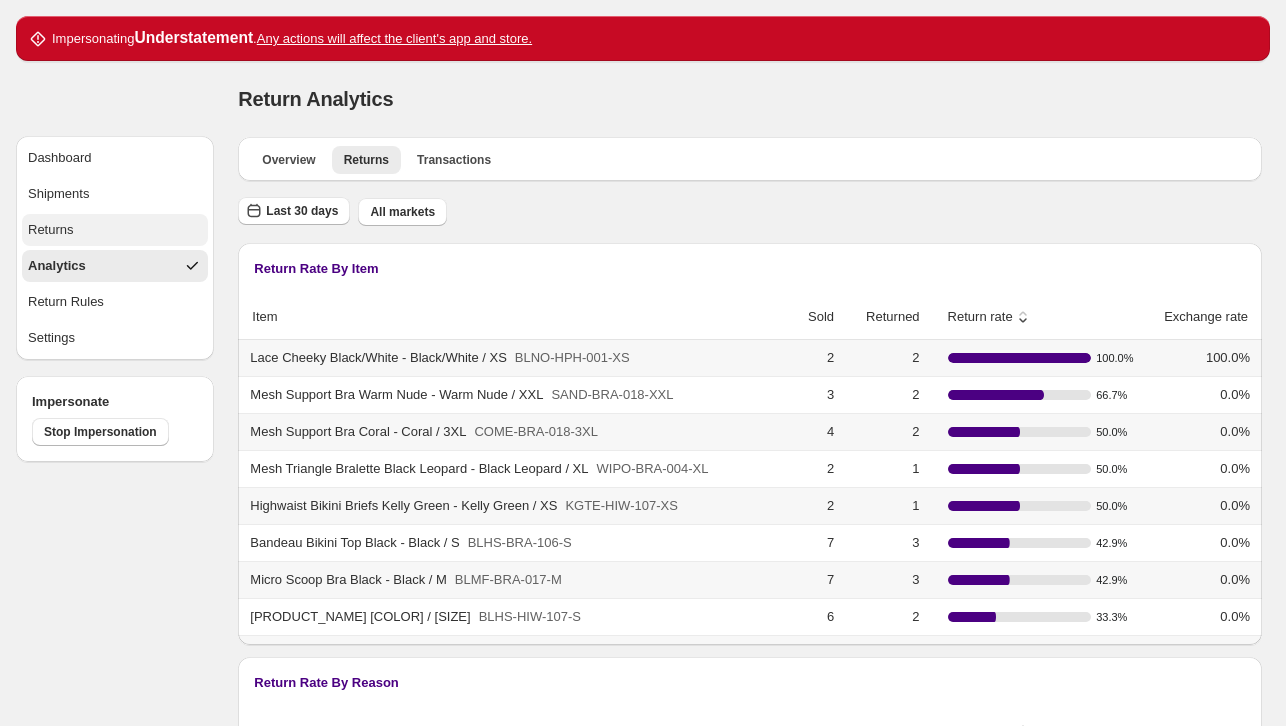 click on "Returns" at bounding box center (115, 230) 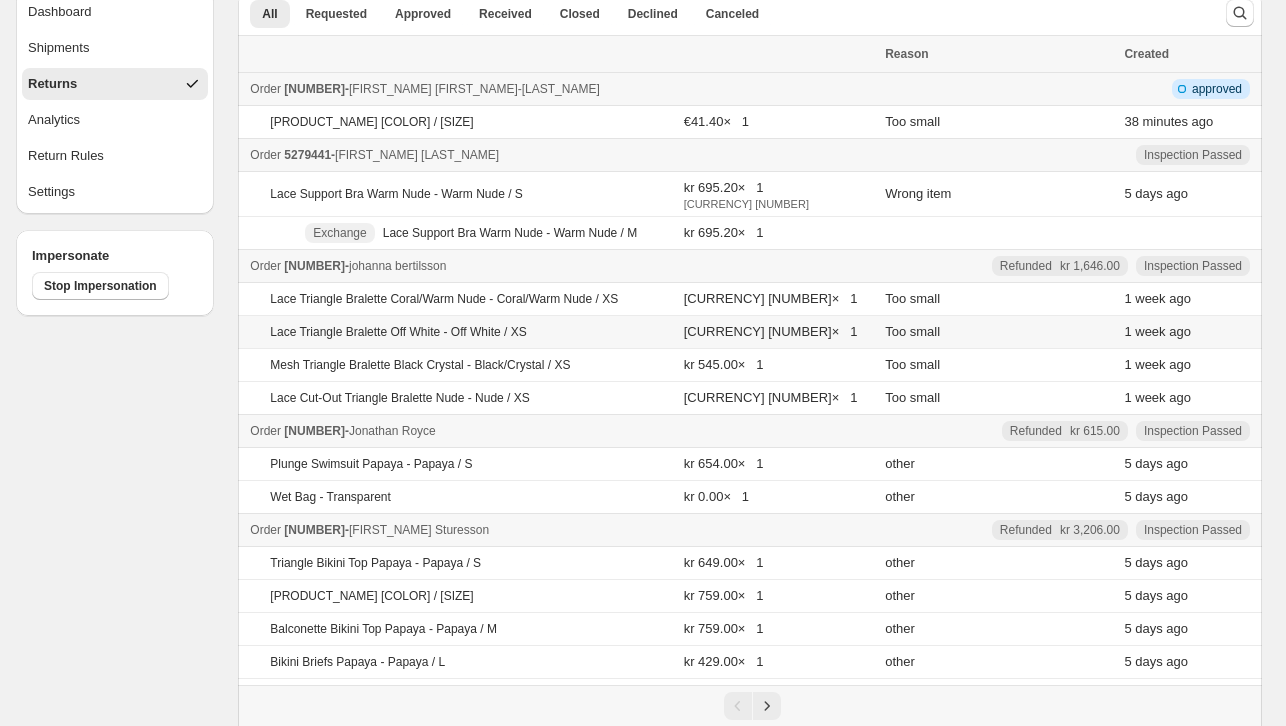 scroll, scrollTop: 0, scrollLeft: 0, axis: both 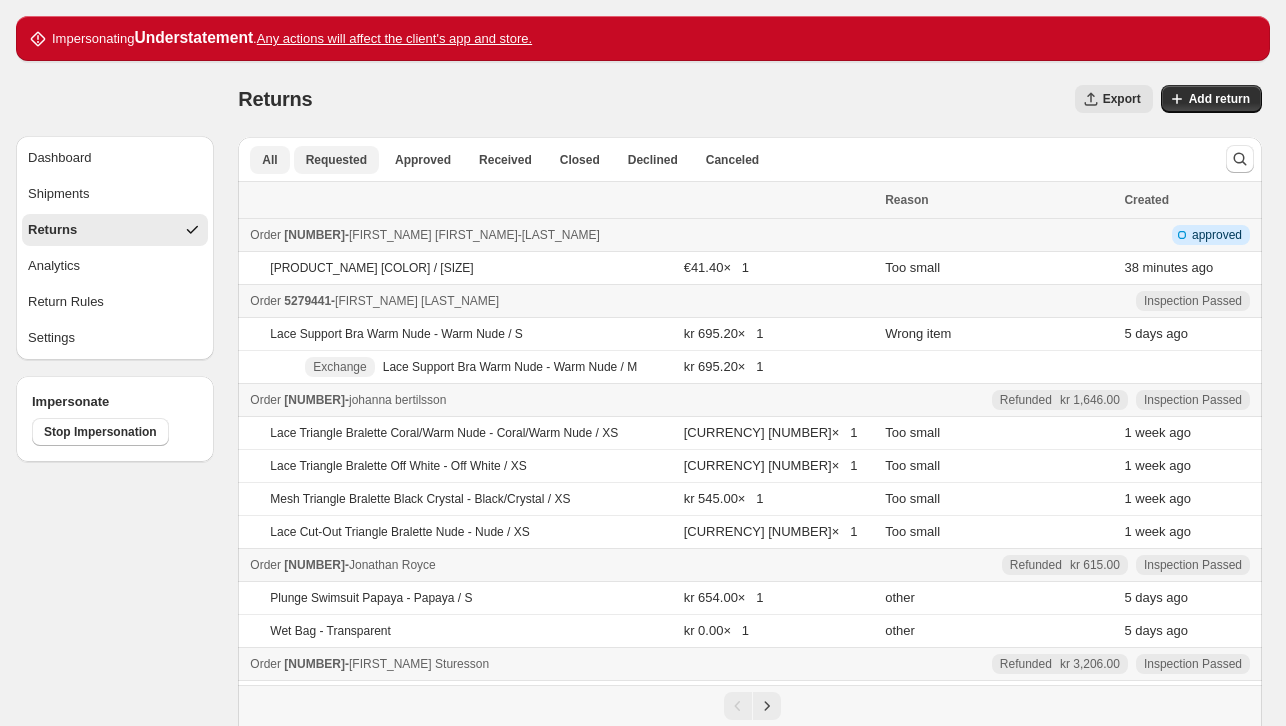 click on "Requested" at bounding box center (336, 160) 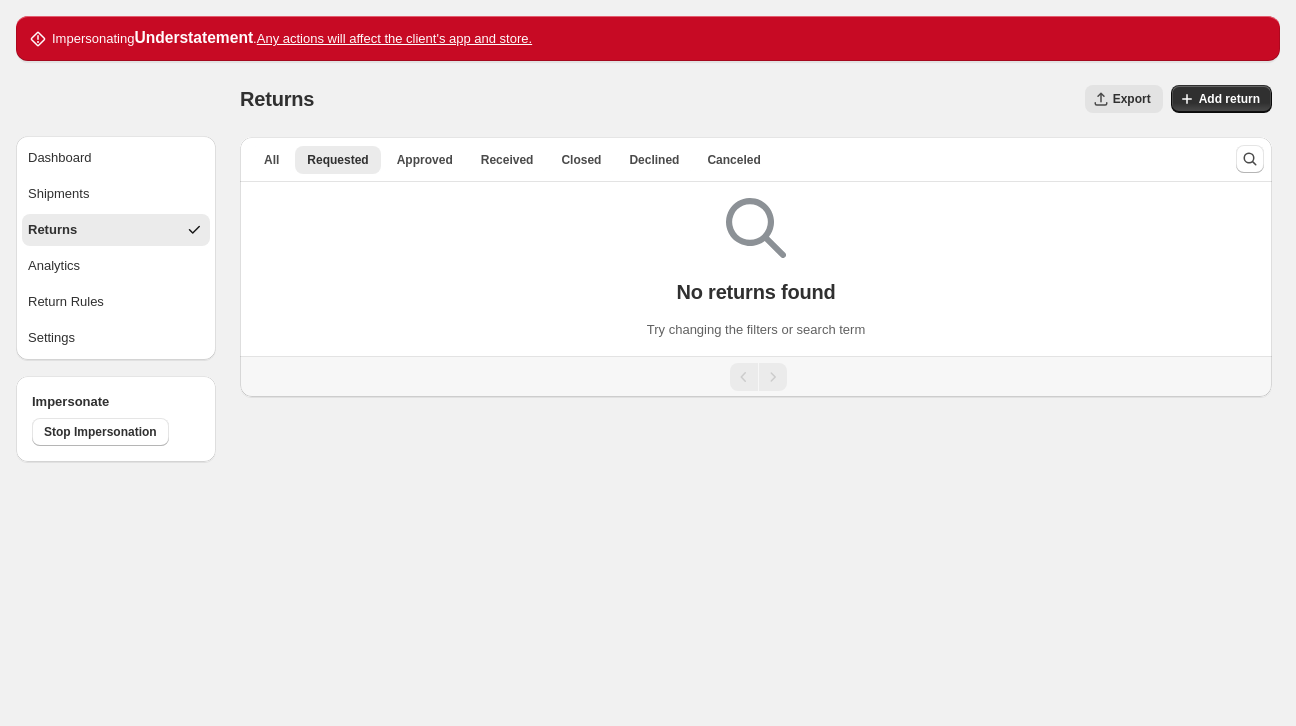 click on "All Requested Approved Received Declined Canceled More views" at bounding box center (730, 159) 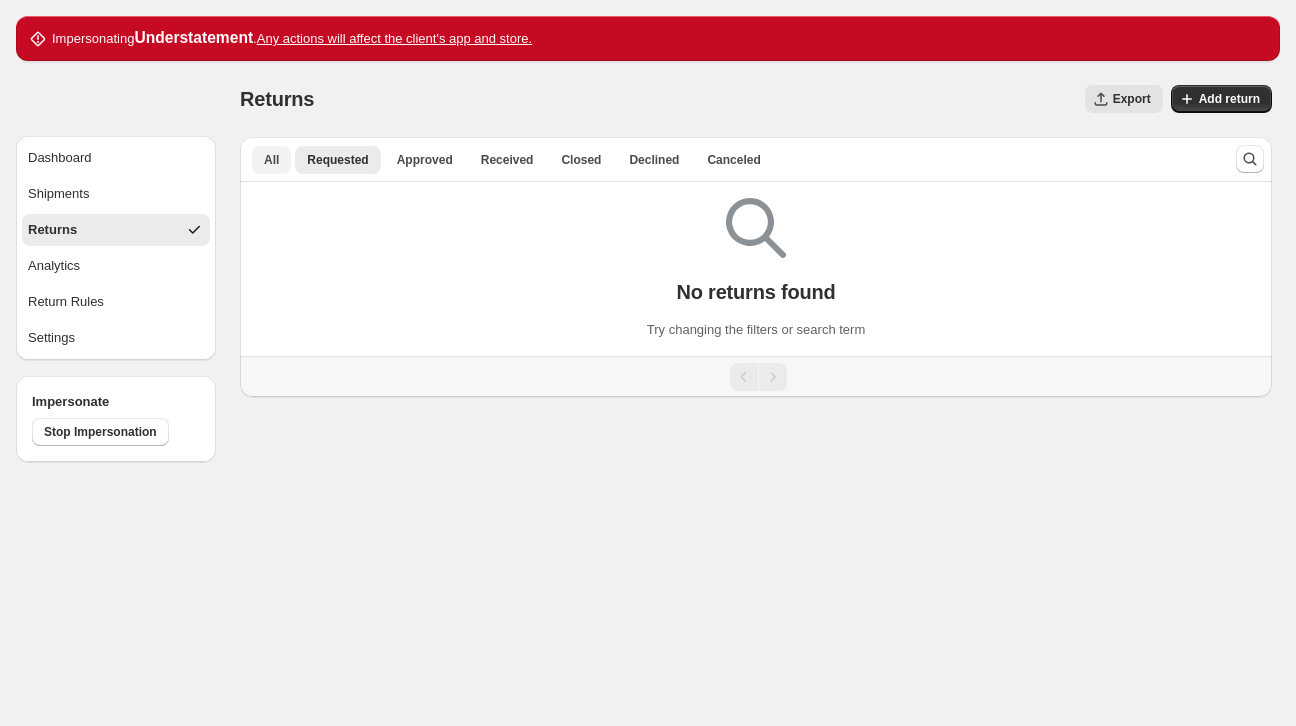 click on "All" at bounding box center (271, 160) 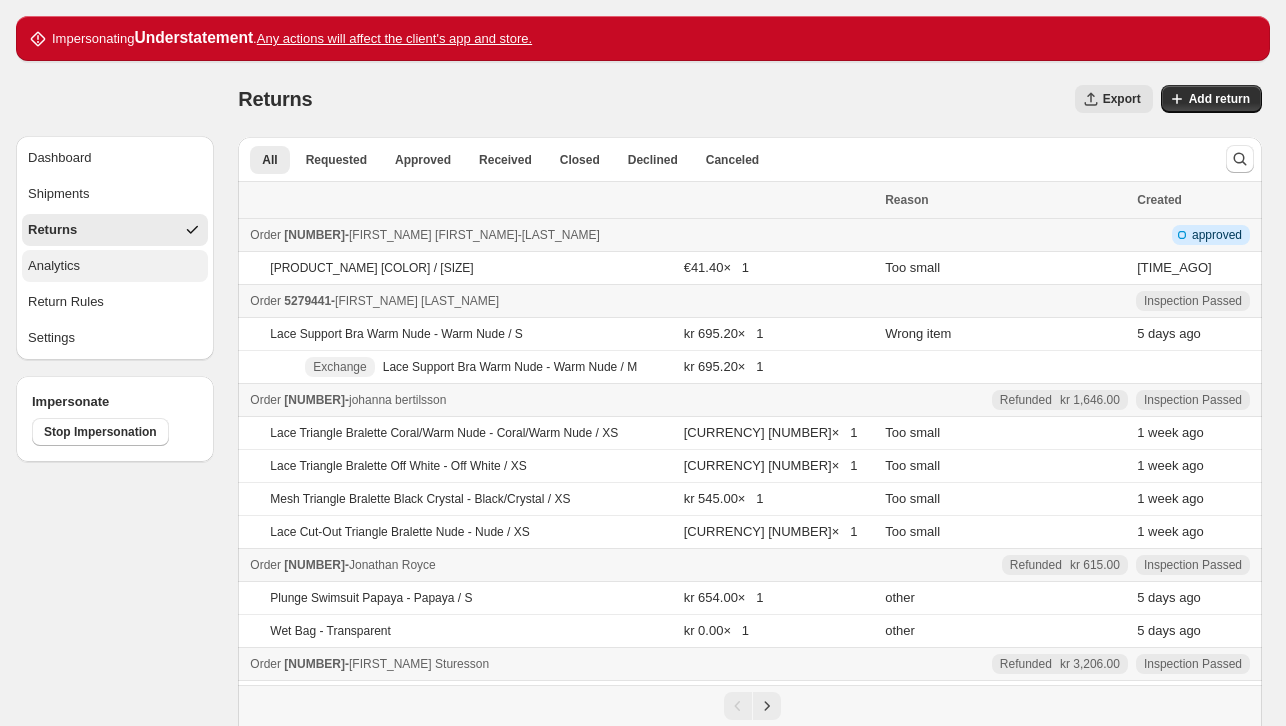 click on "Analytics" at bounding box center [115, 266] 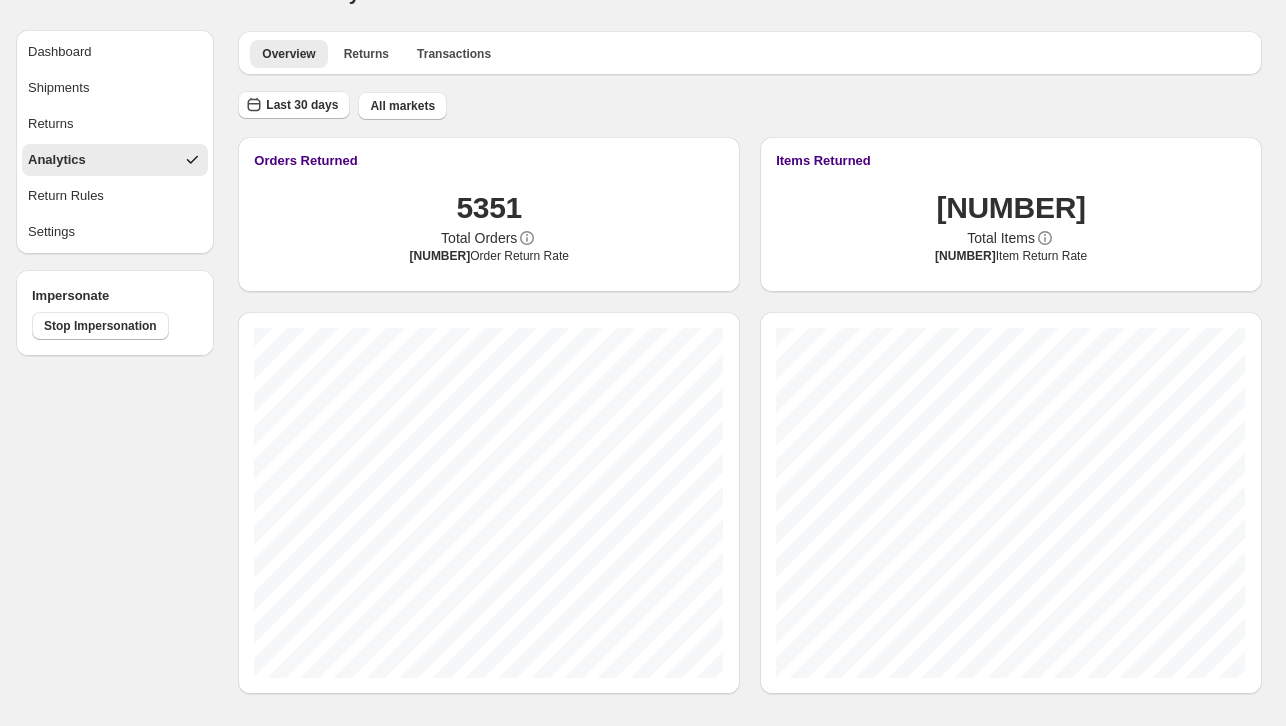 scroll, scrollTop: 0, scrollLeft: 0, axis: both 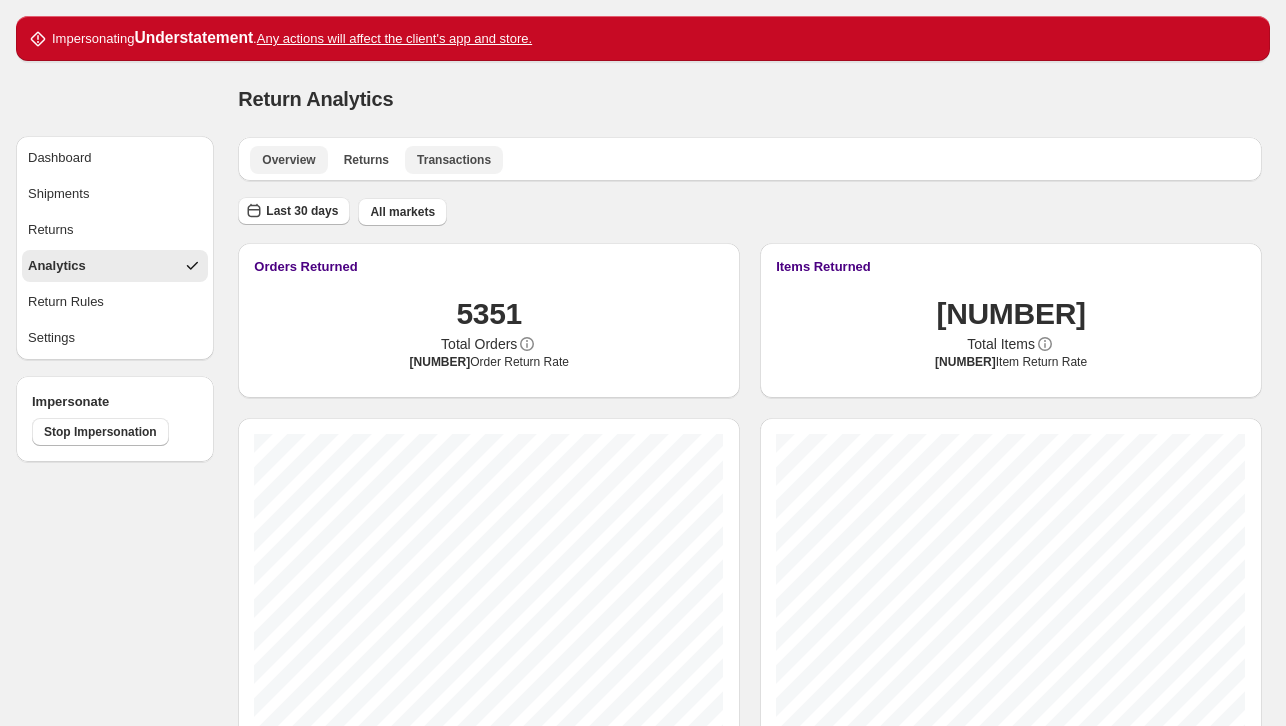 click on "Transactions" at bounding box center (454, 160) 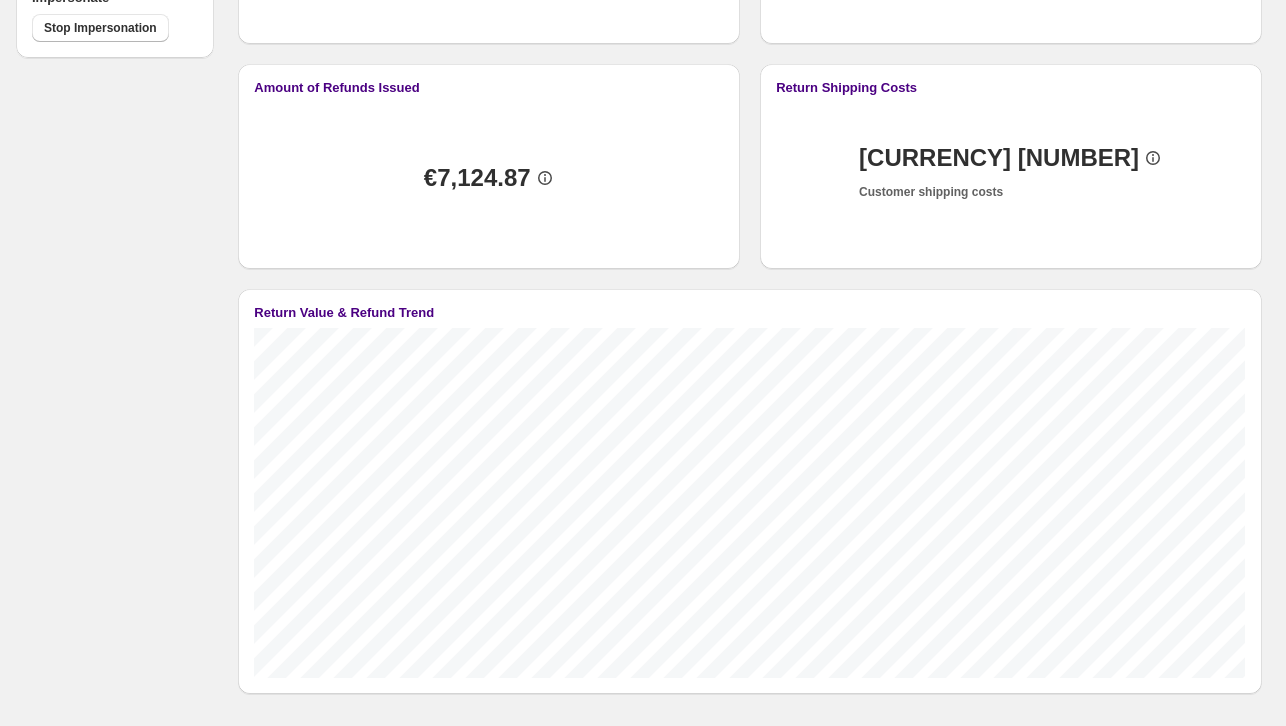 scroll, scrollTop: 9, scrollLeft: 0, axis: vertical 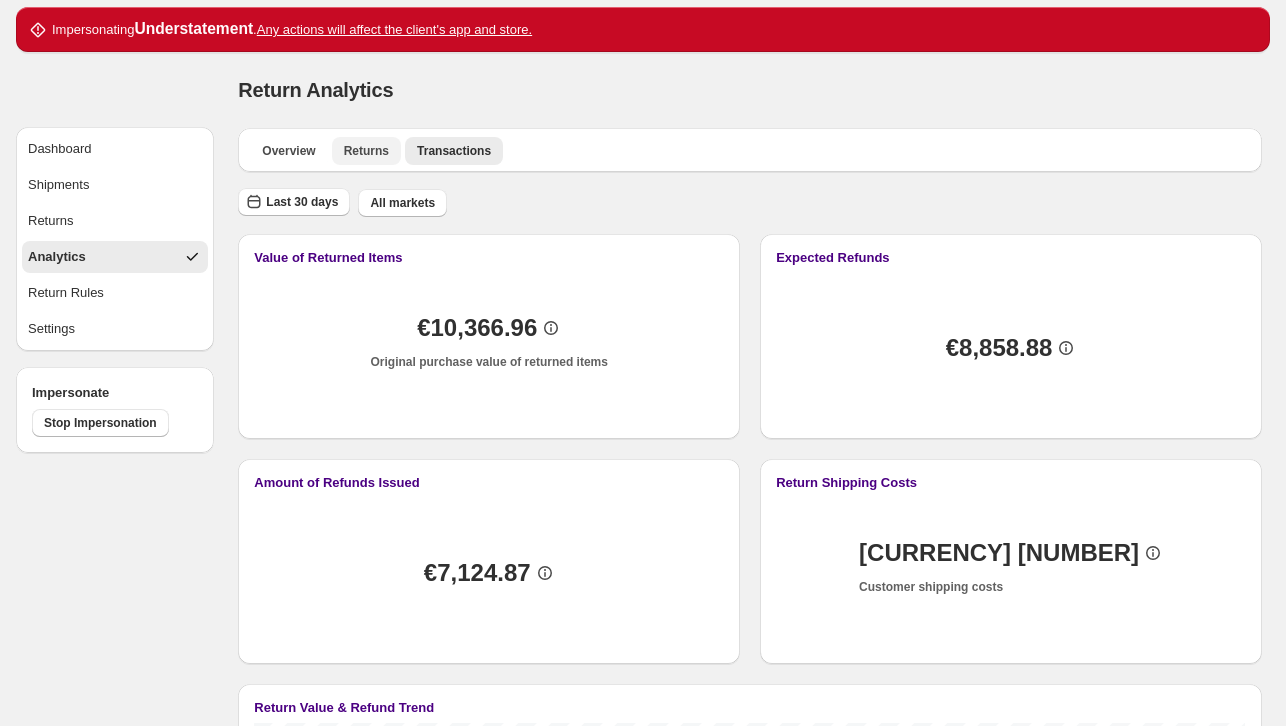 click on "Returns" at bounding box center (366, 151) 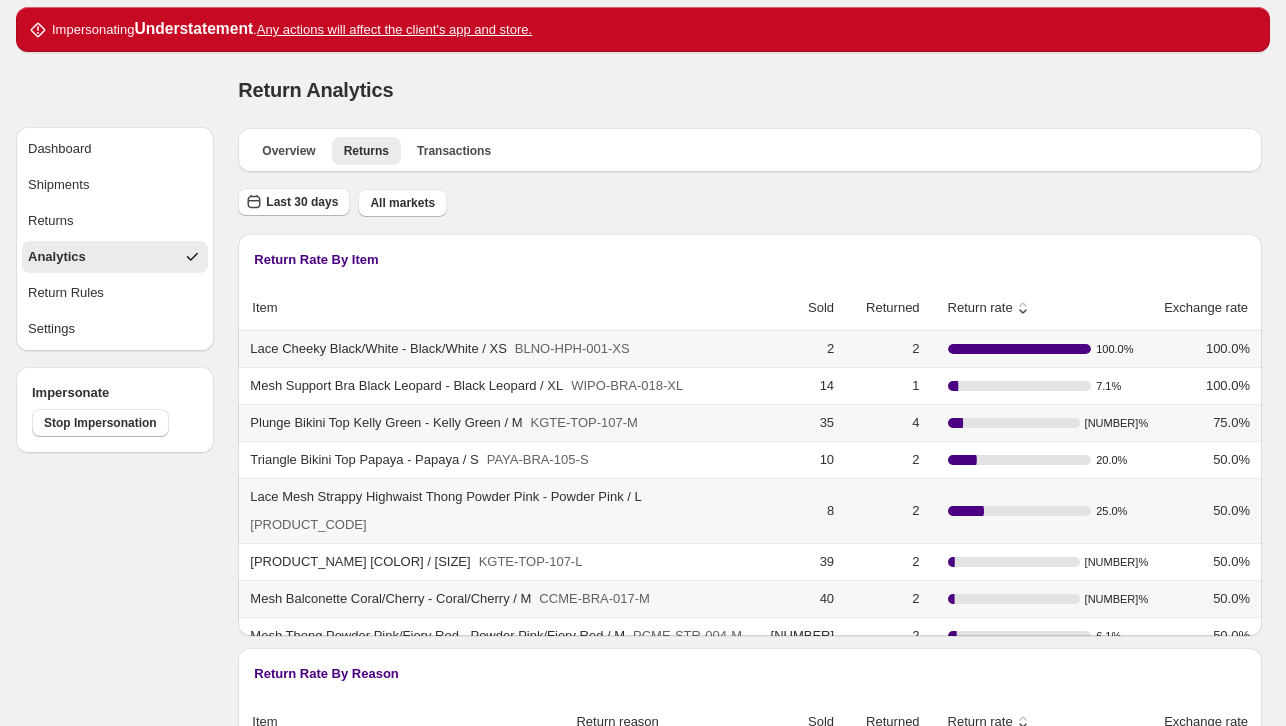 click on "Overview Returns Transactions More views Overview Returns Transactions More views" at bounding box center (750, 150) 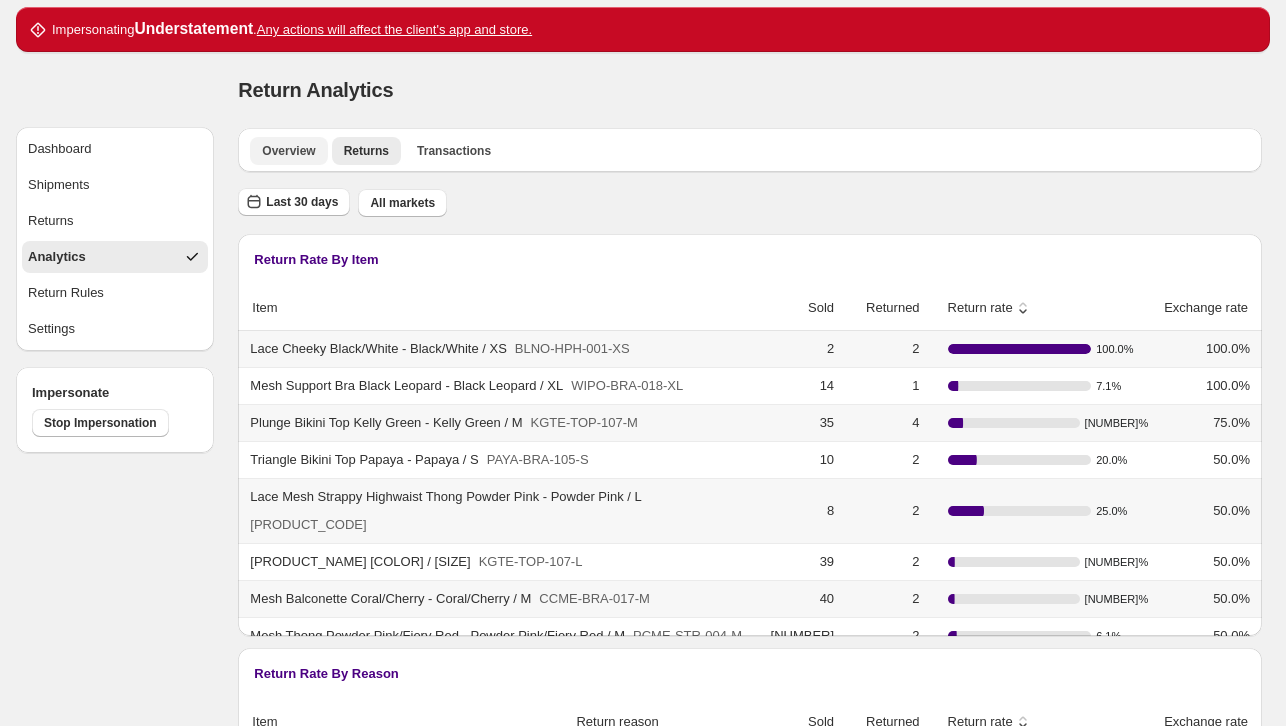 click on "Overview" at bounding box center (288, 151) 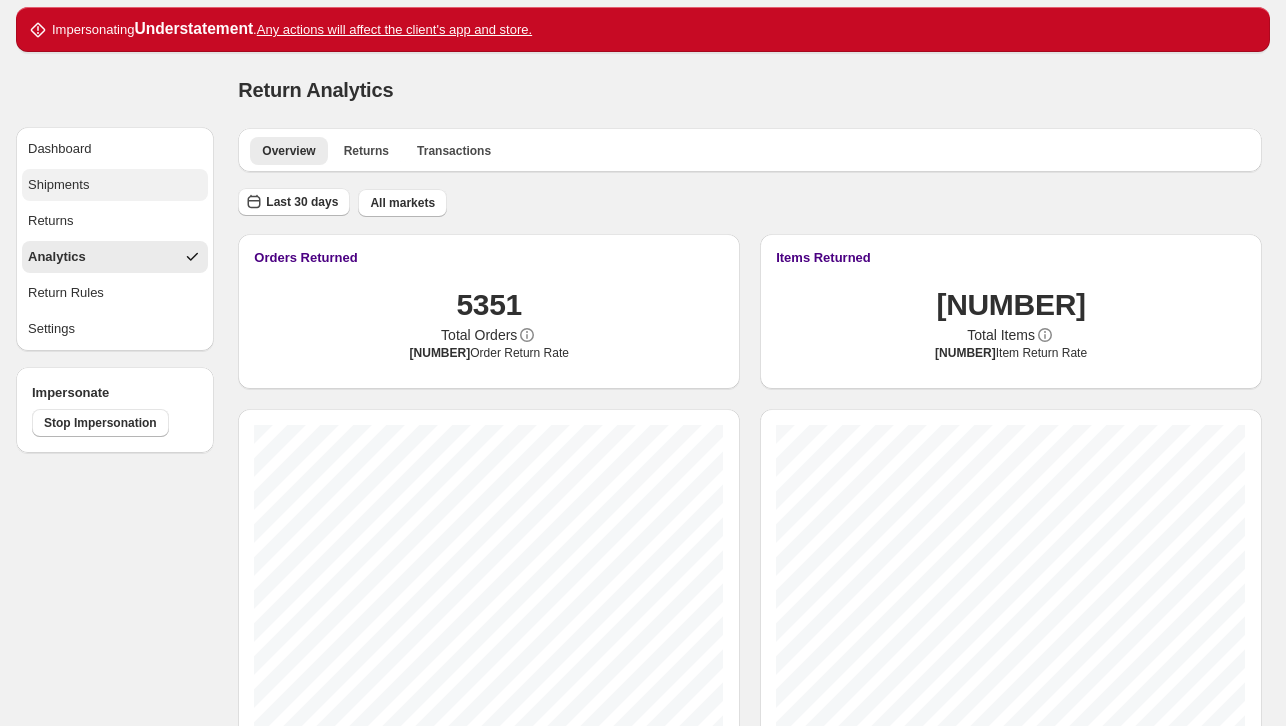 click on "Shipments" at bounding box center (115, 185) 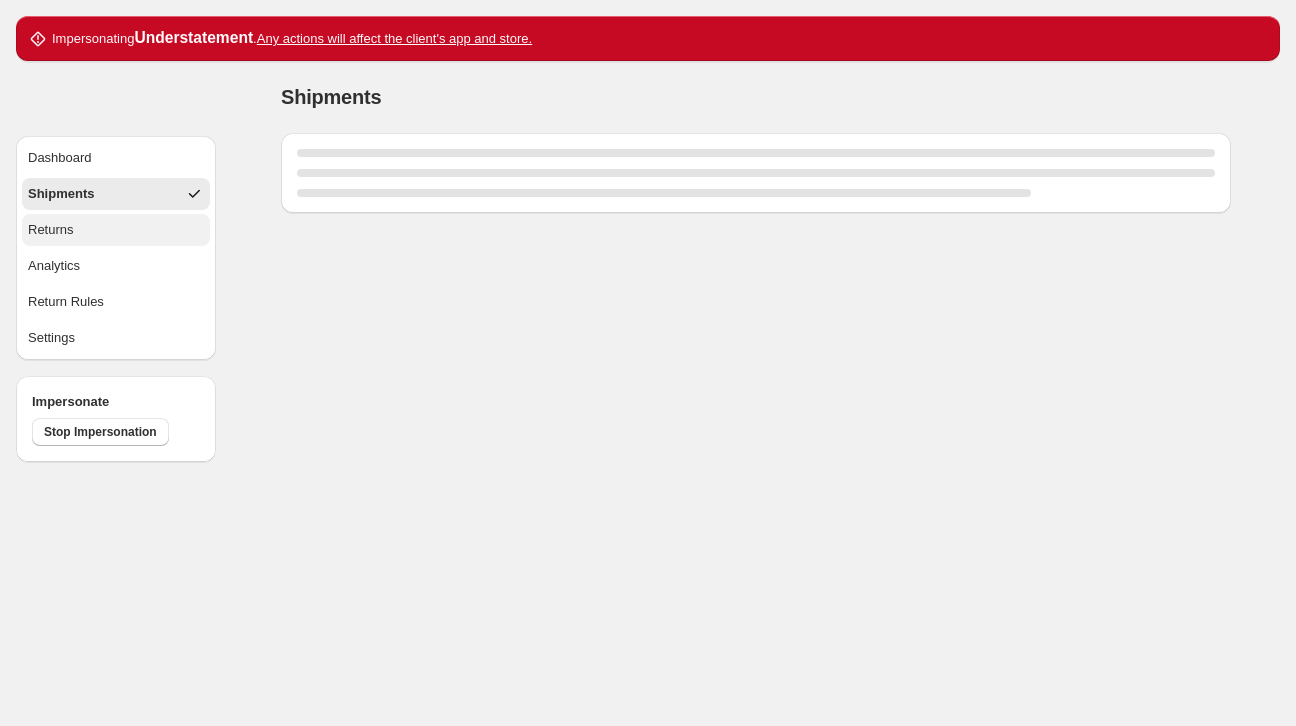 click on "Returns" at bounding box center (116, 230) 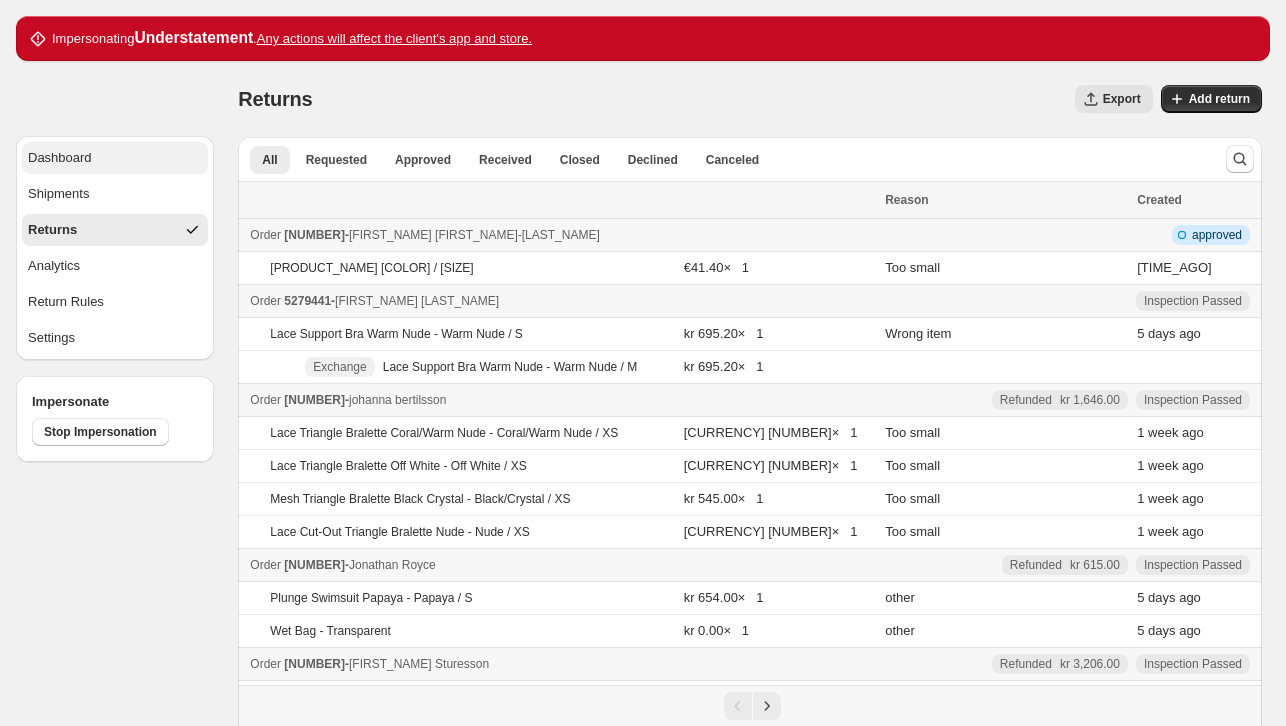 click on "Dashboard" at bounding box center (115, 158) 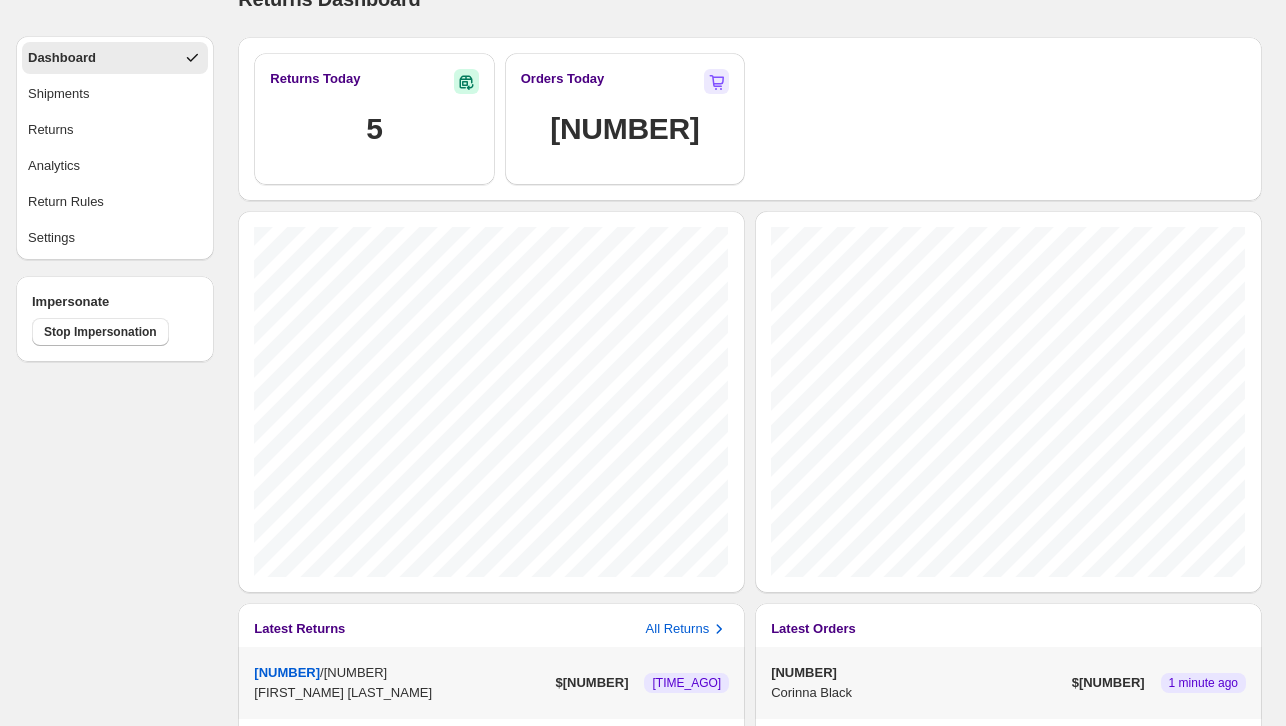 scroll, scrollTop: 0, scrollLeft: 0, axis: both 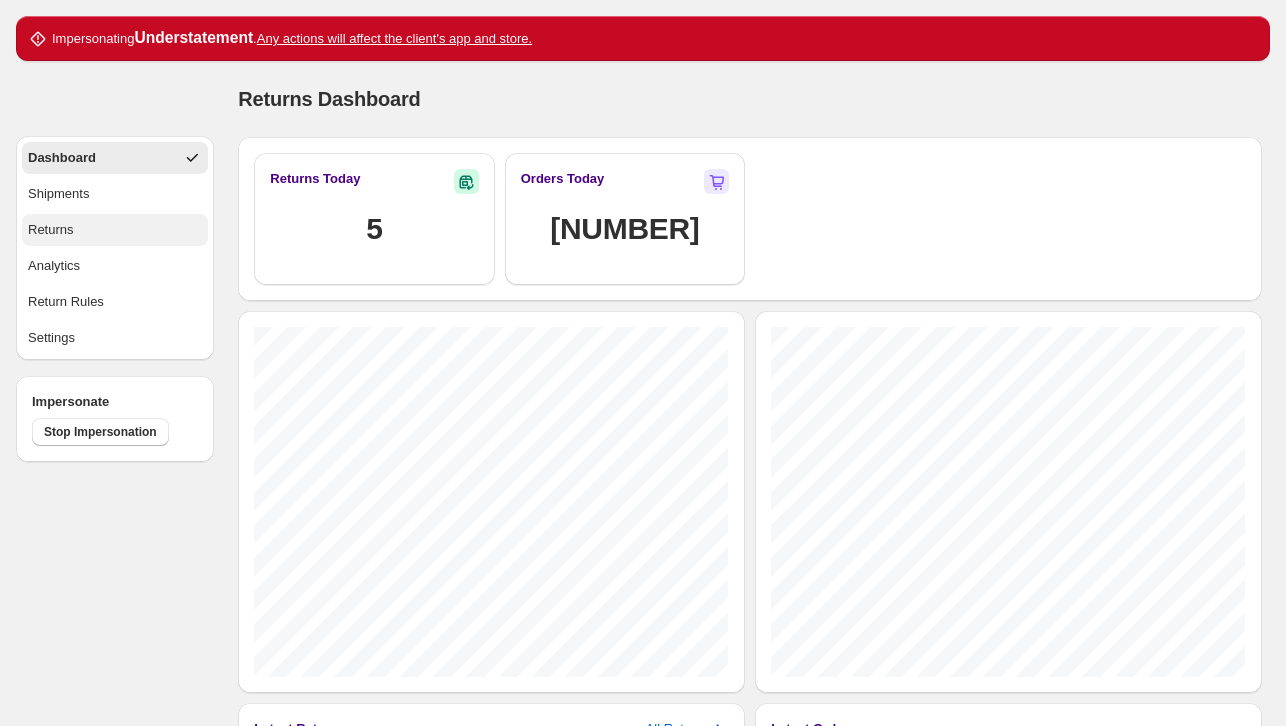 click on "Returns" at bounding box center [51, 230] 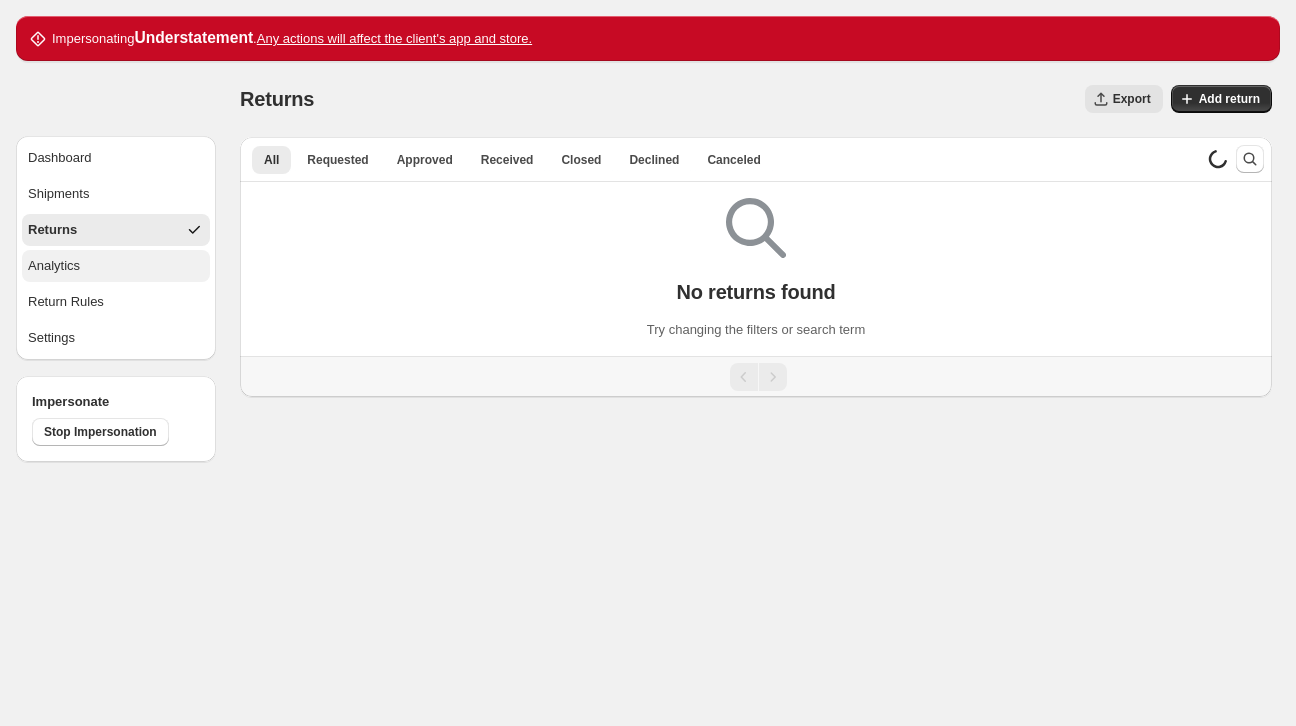 click on "Analytics" at bounding box center [116, 266] 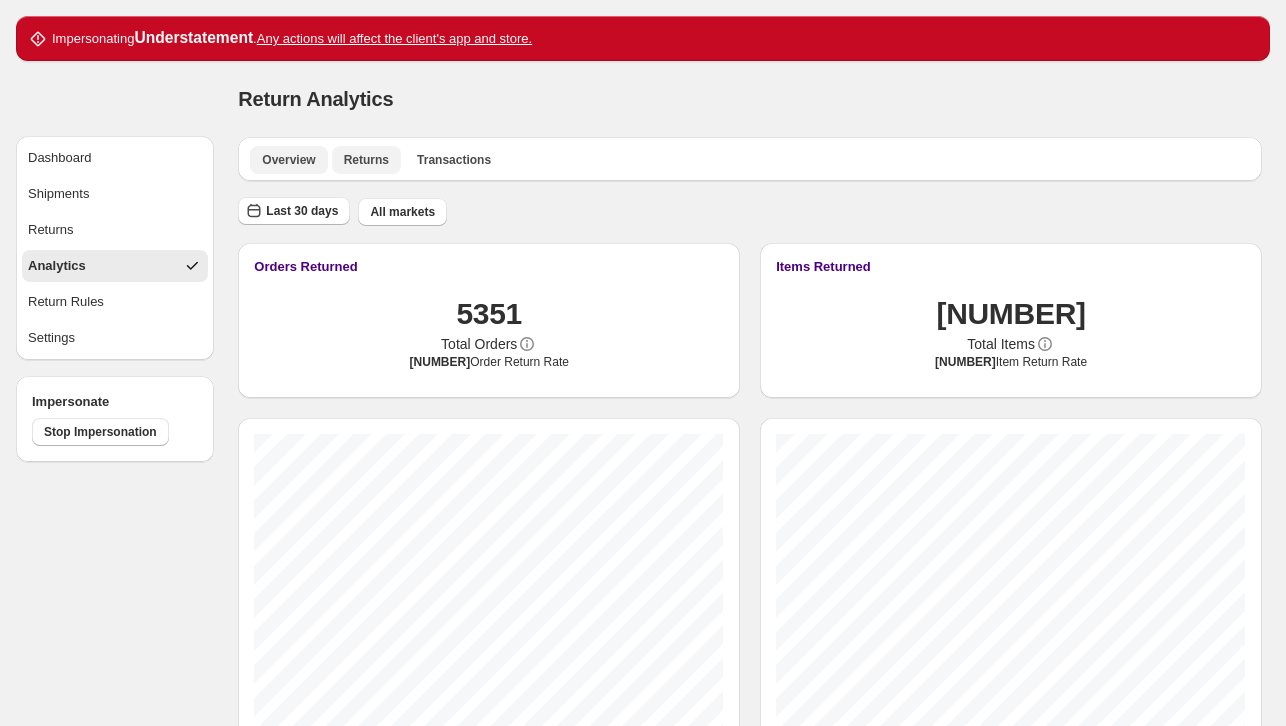 click on "Returns" at bounding box center (366, 160) 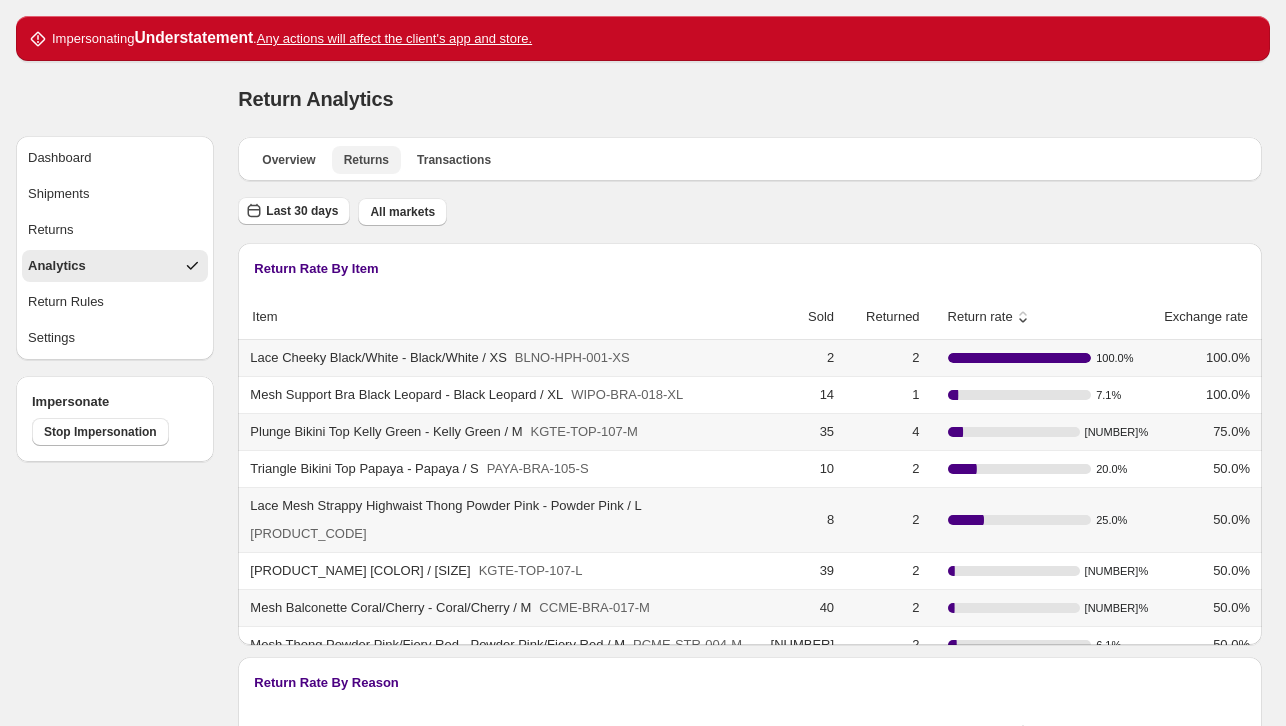 scroll, scrollTop: 100, scrollLeft: 0, axis: vertical 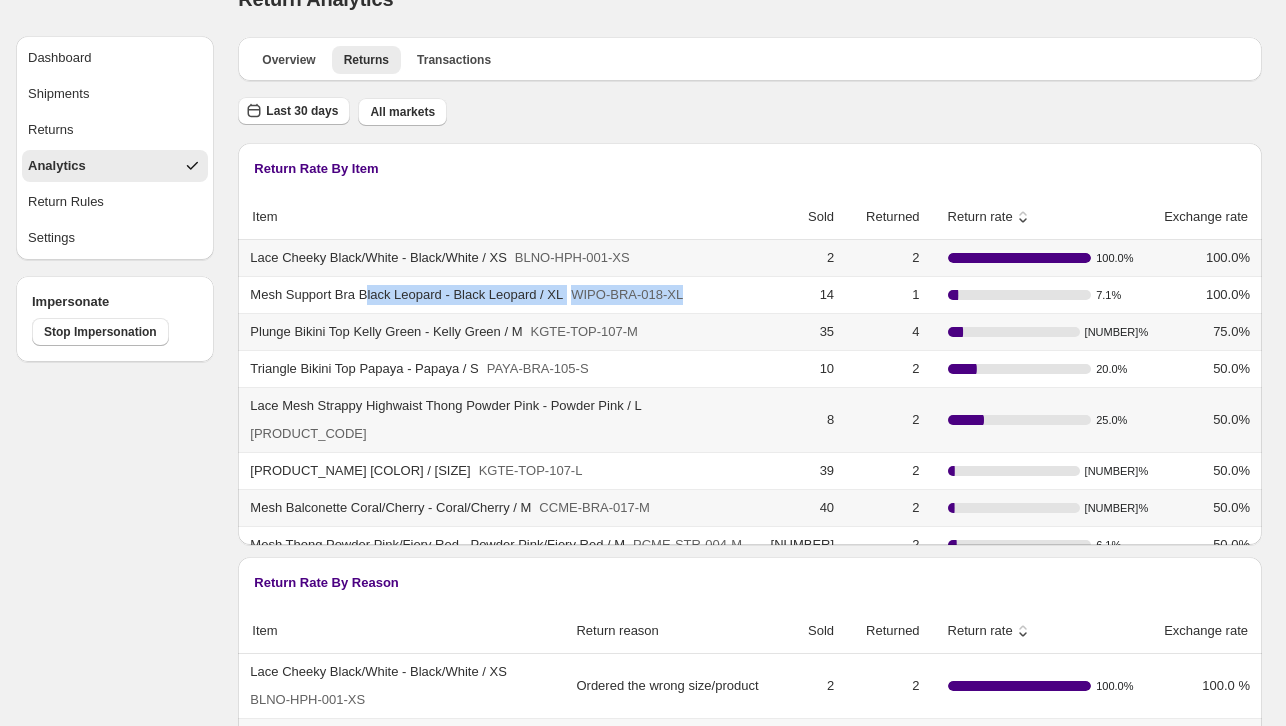 drag, startPoint x: 691, startPoint y: 299, endPoint x: 360, endPoint y: 286, distance: 331.2552 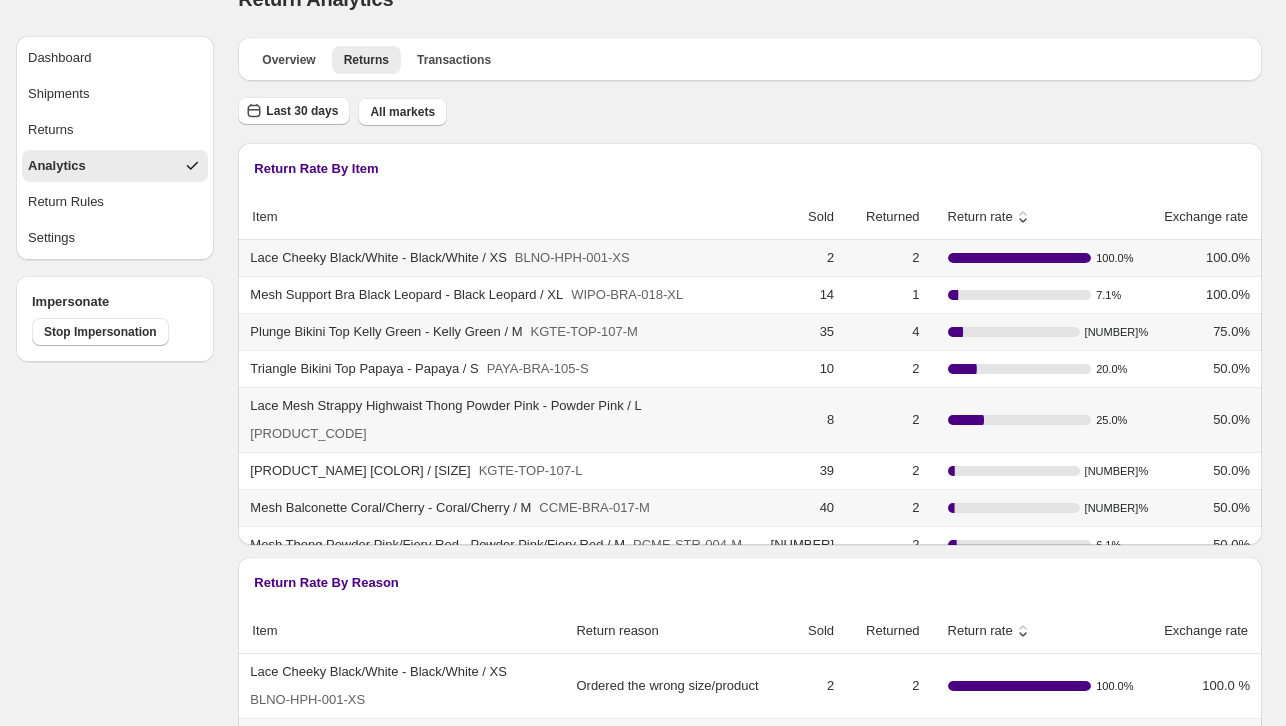 click on "Dashboard Shipments Returns Analytics Return Rules Settings Impersonate Stop Impersonation" at bounding box center [107, 476] 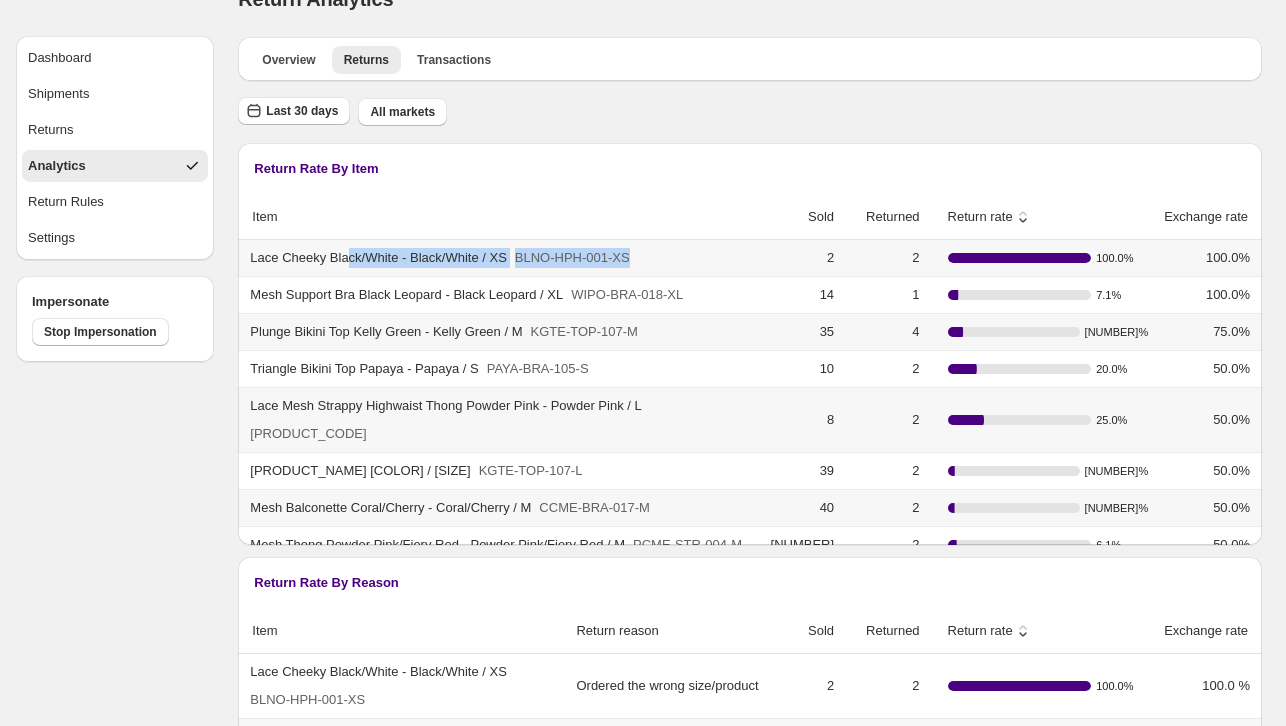 drag, startPoint x: 622, startPoint y: 255, endPoint x: 341, endPoint y: 273, distance: 281.57593 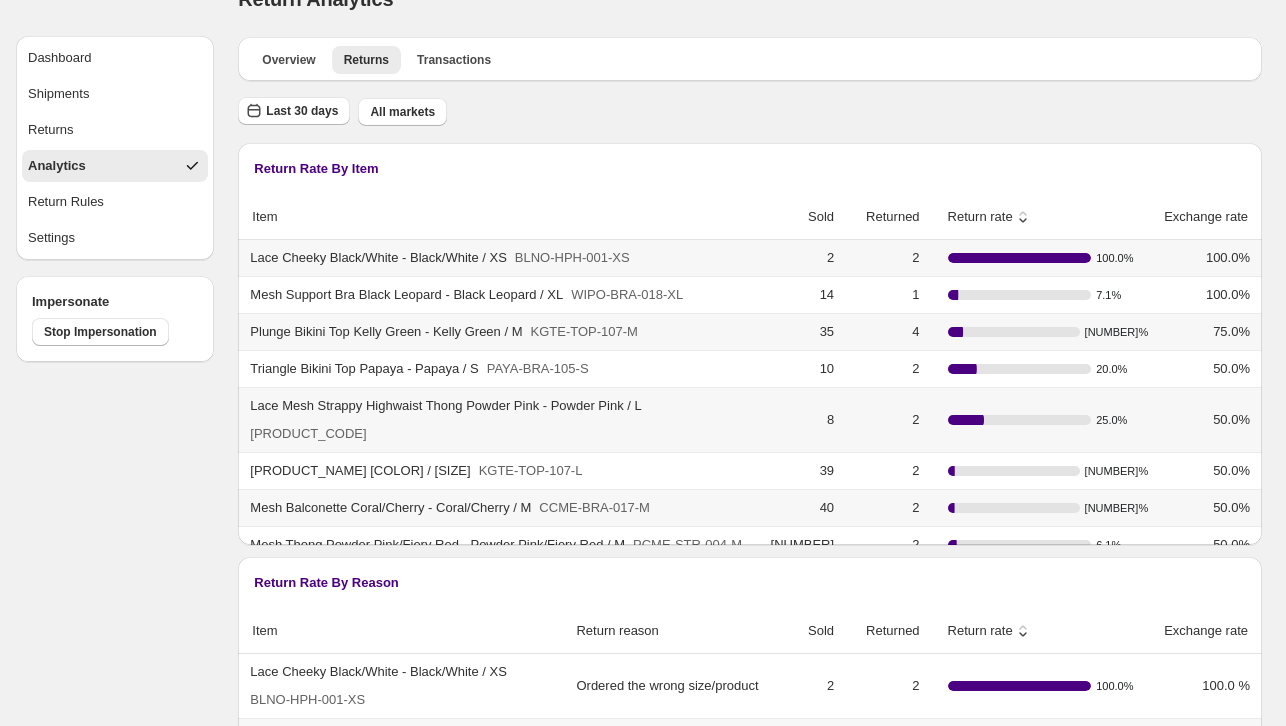click on "Dashboard Shipments Returns Analytics Return Rules Settings Impersonate Stop Impersonation" at bounding box center (107, 476) 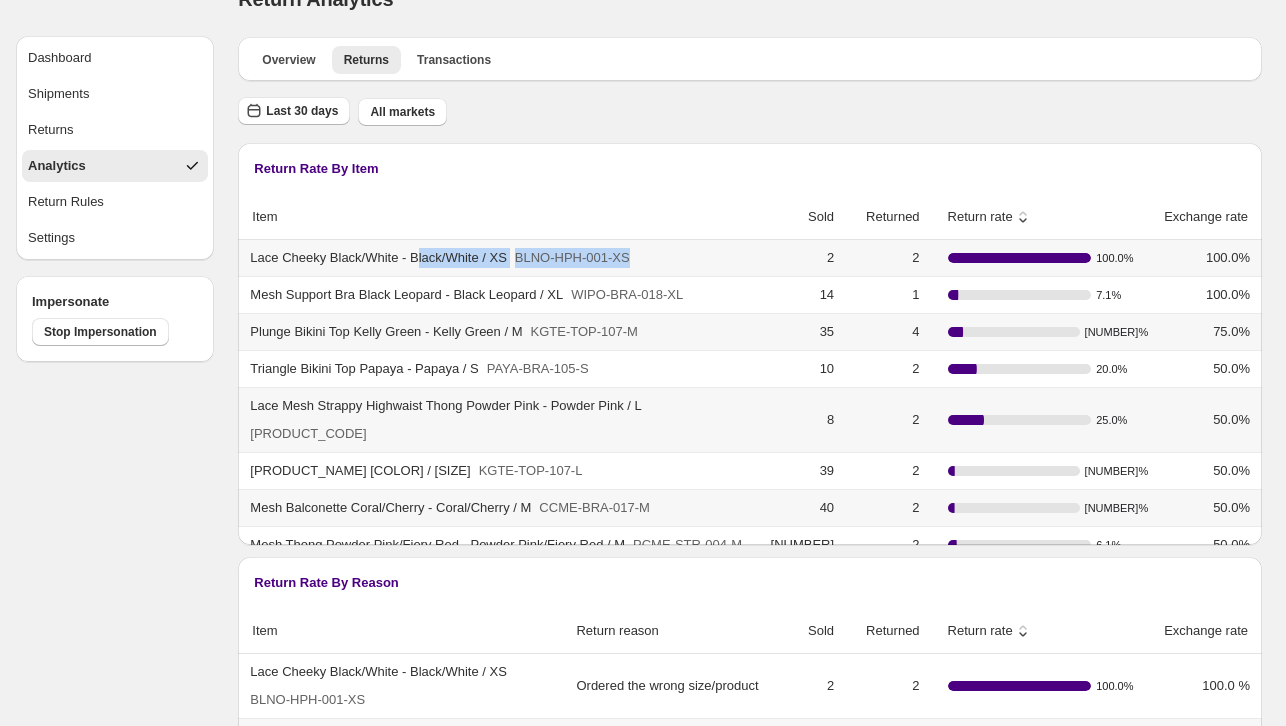 drag, startPoint x: 620, startPoint y: 259, endPoint x: 414, endPoint y: 250, distance: 206.1965 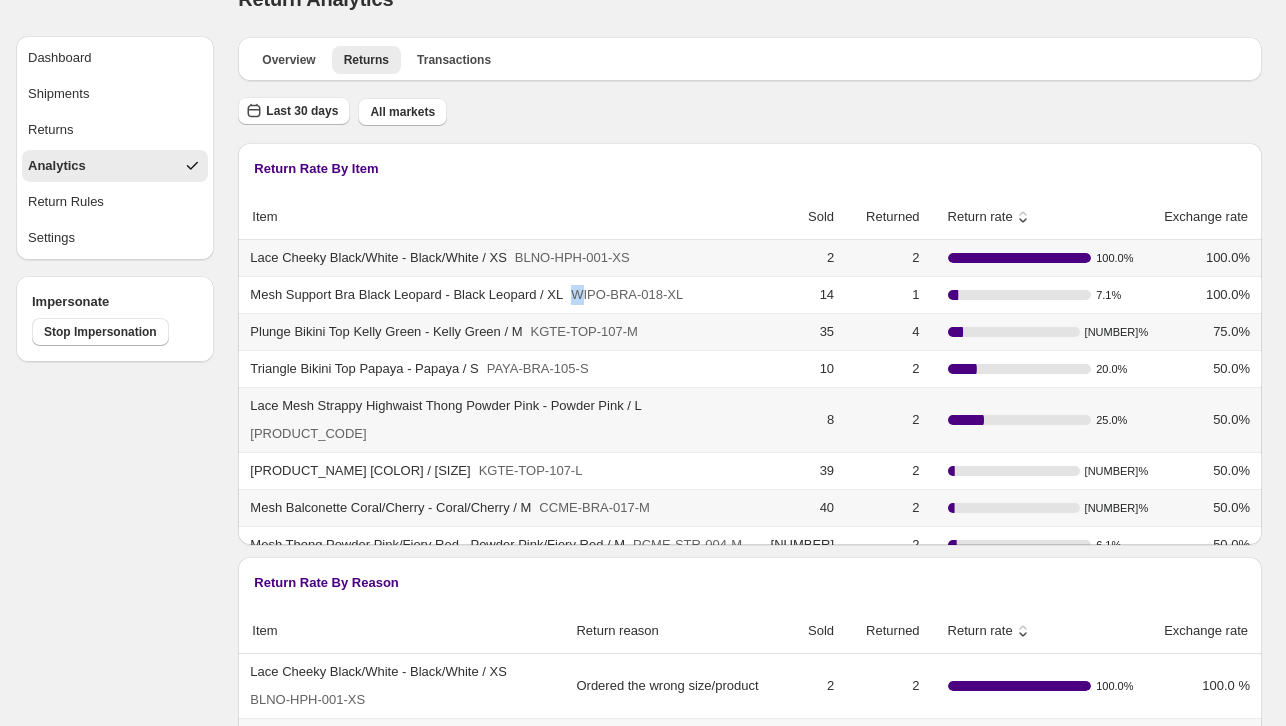 click on "Mesh Support Bra Black Leopard - Black Leopard / XL WIPO-BRA-018-XL" at bounding box center [501, 294] 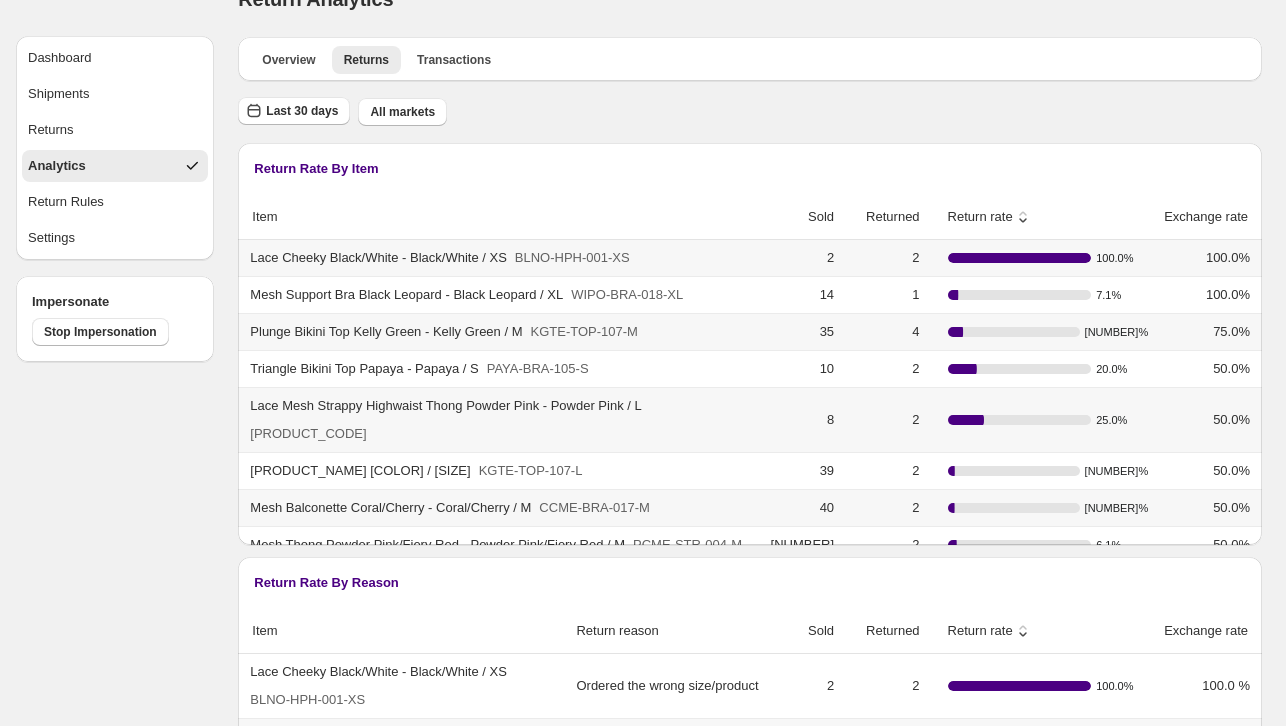 click on "Dashboard Shipments Returns Analytics Return Rules Settings Impersonate Stop Impersonation" at bounding box center (107, 476) 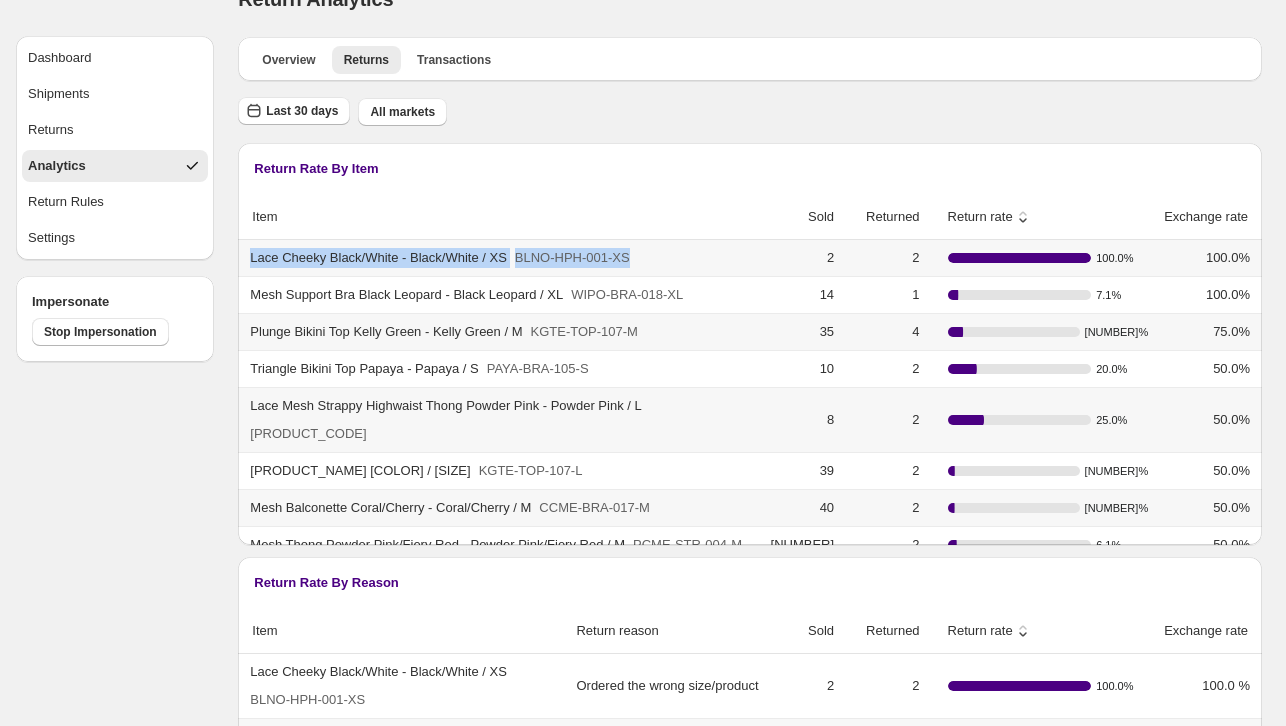 drag, startPoint x: 671, startPoint y: 255, endPoint x: 253, endPoint y: 248, distance: 418.0586 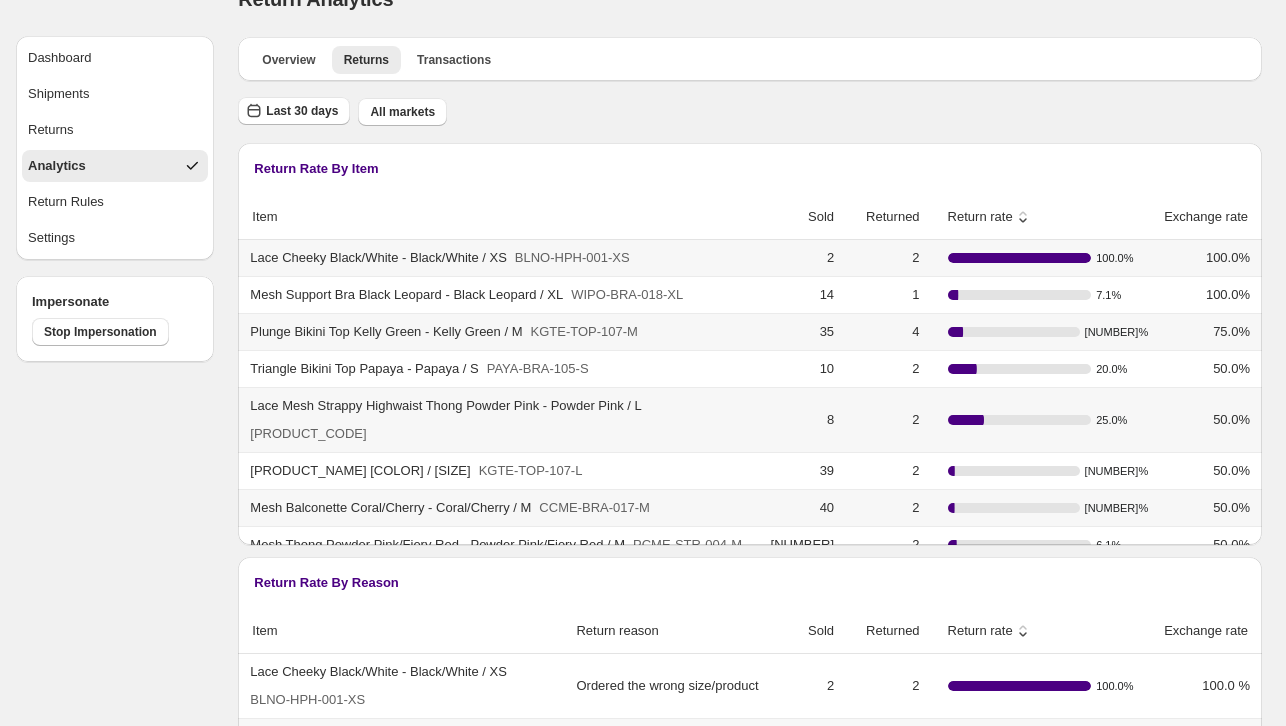 click on "Dashboard Shipments Returns Analytics Return Rules Settings Impersonate Stop Impersonation" at bounding box center (107, 476) 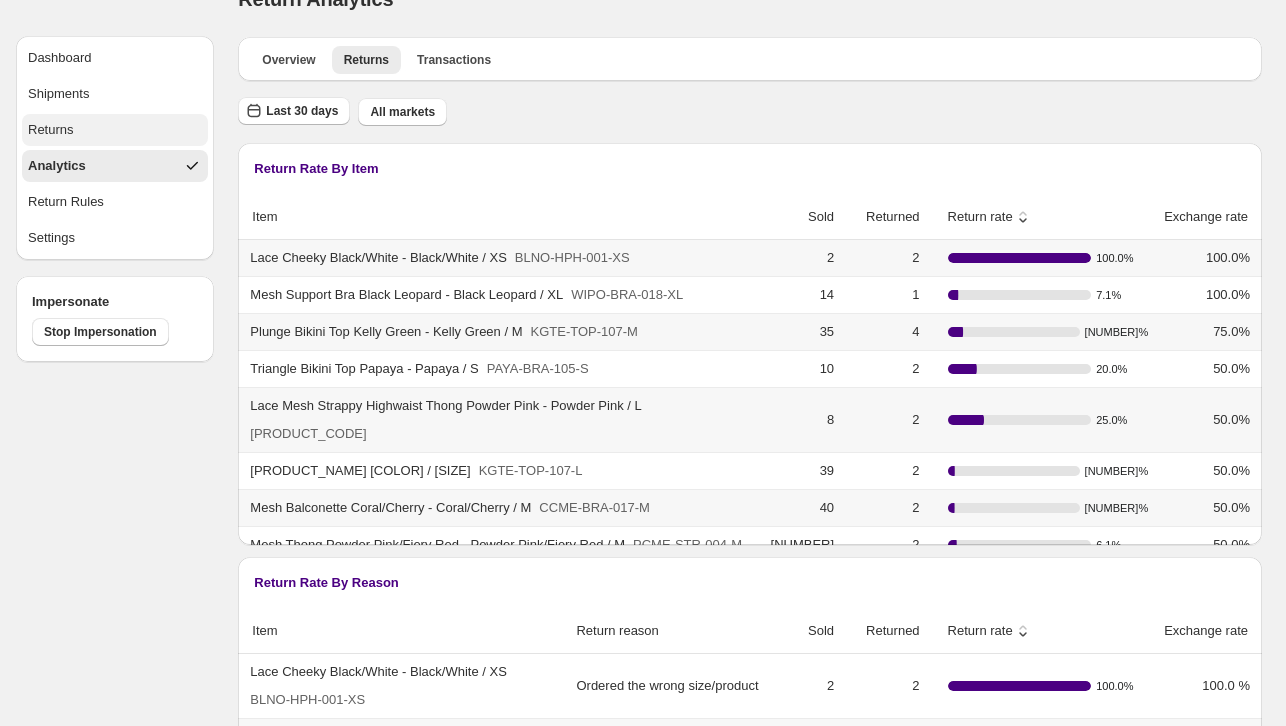 click on "Returns" at bounding box center (115, 130) 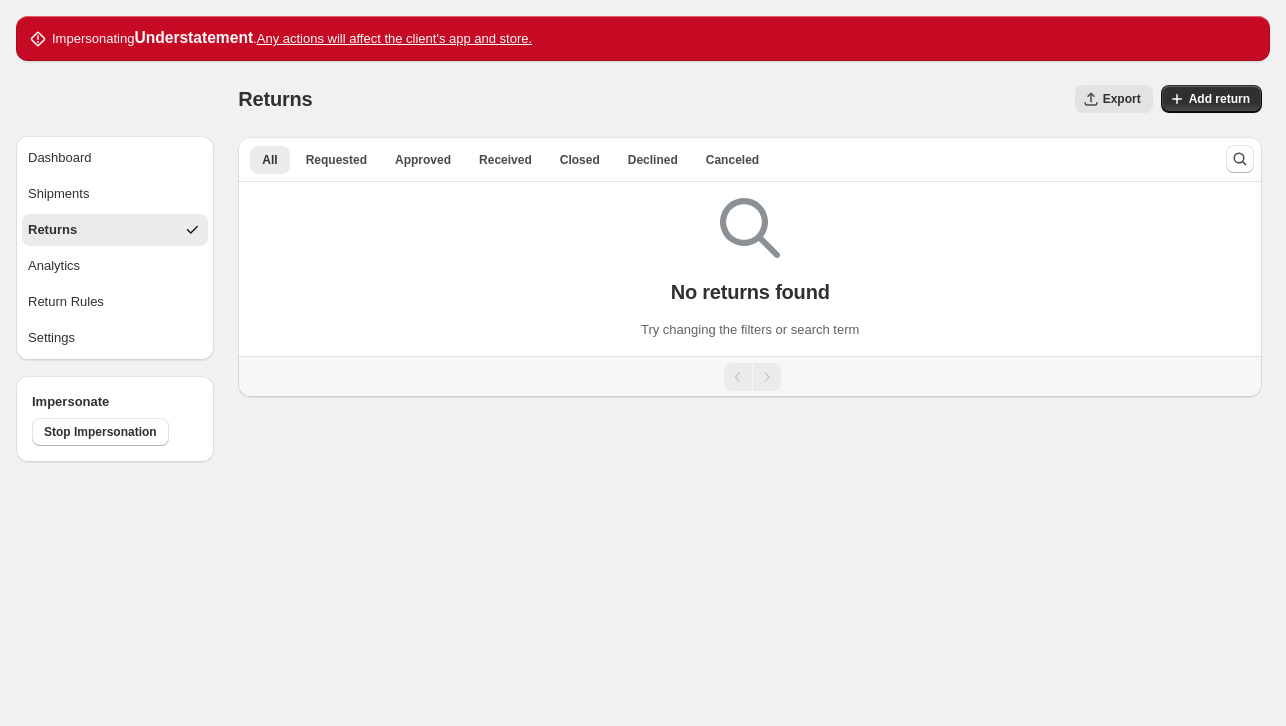 scroll, scrollTop: 0, scrollLeft: 0, axis: both 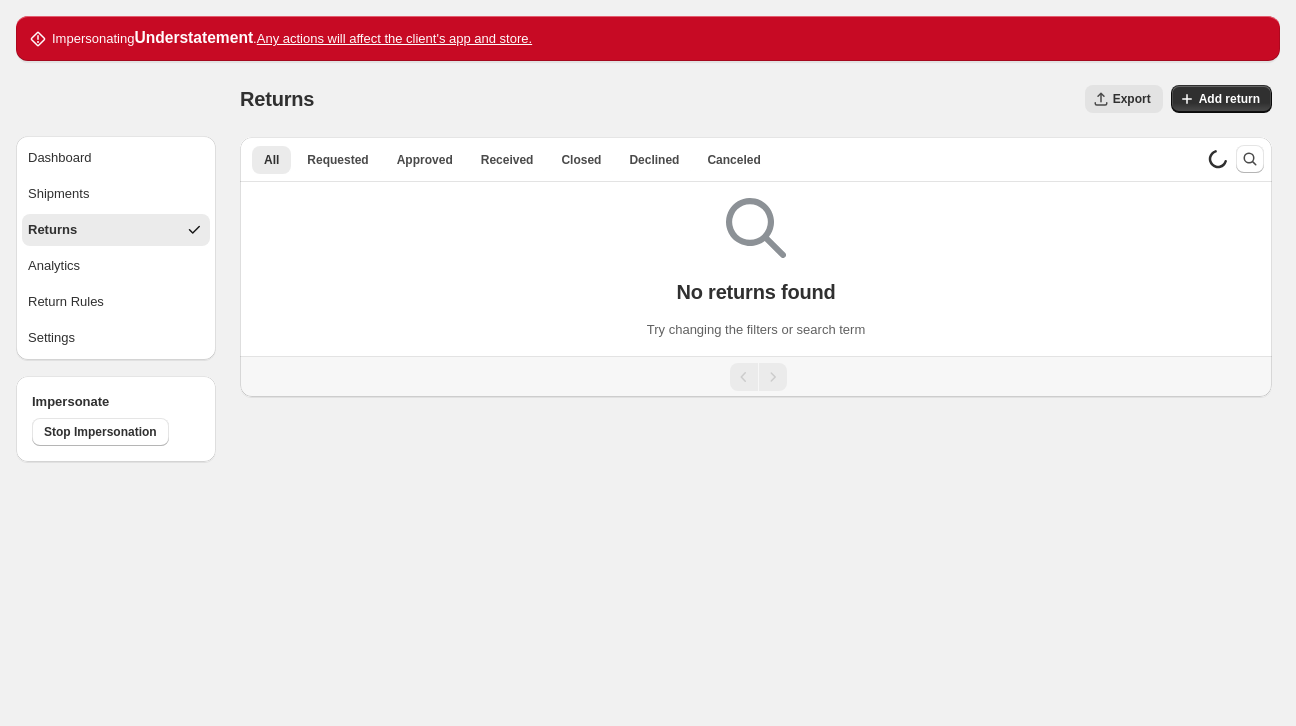 click on "Dashboard Shipments Returns Analytics Return Rules Settings" at bounding box center [116, 248] 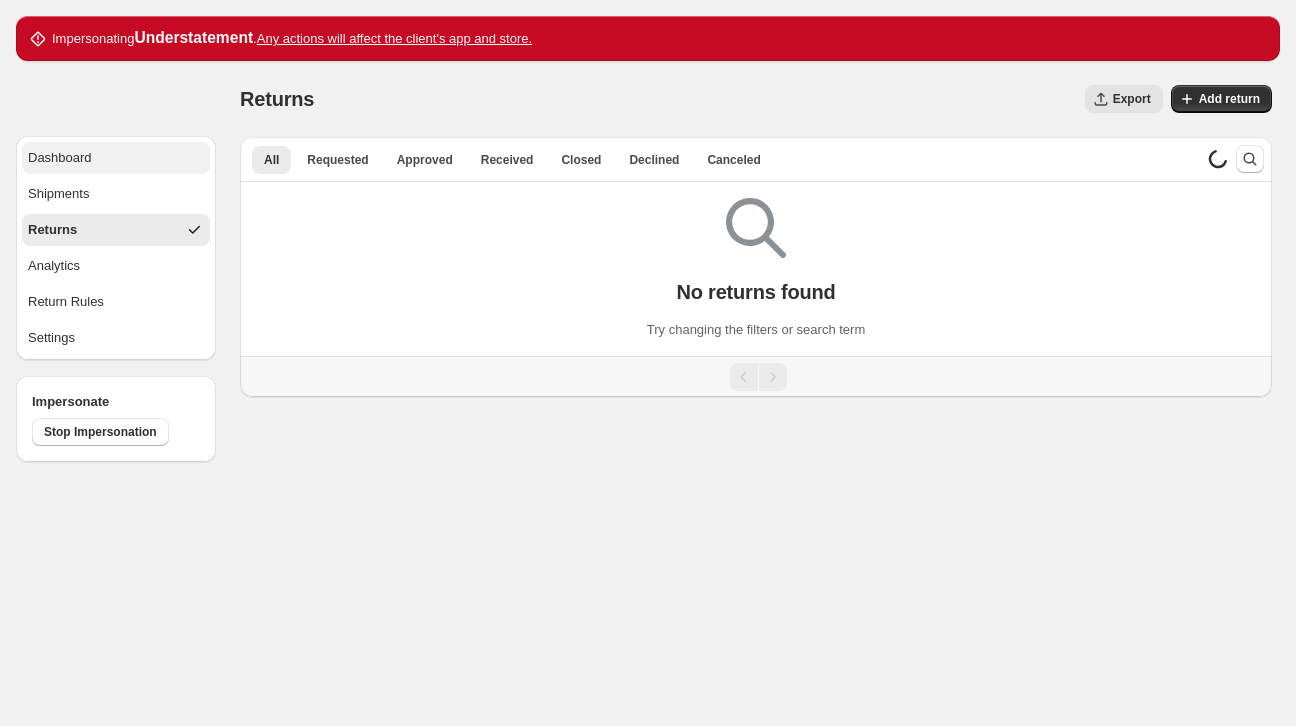 click on "Dashboard" at bounding box center [116, 158] 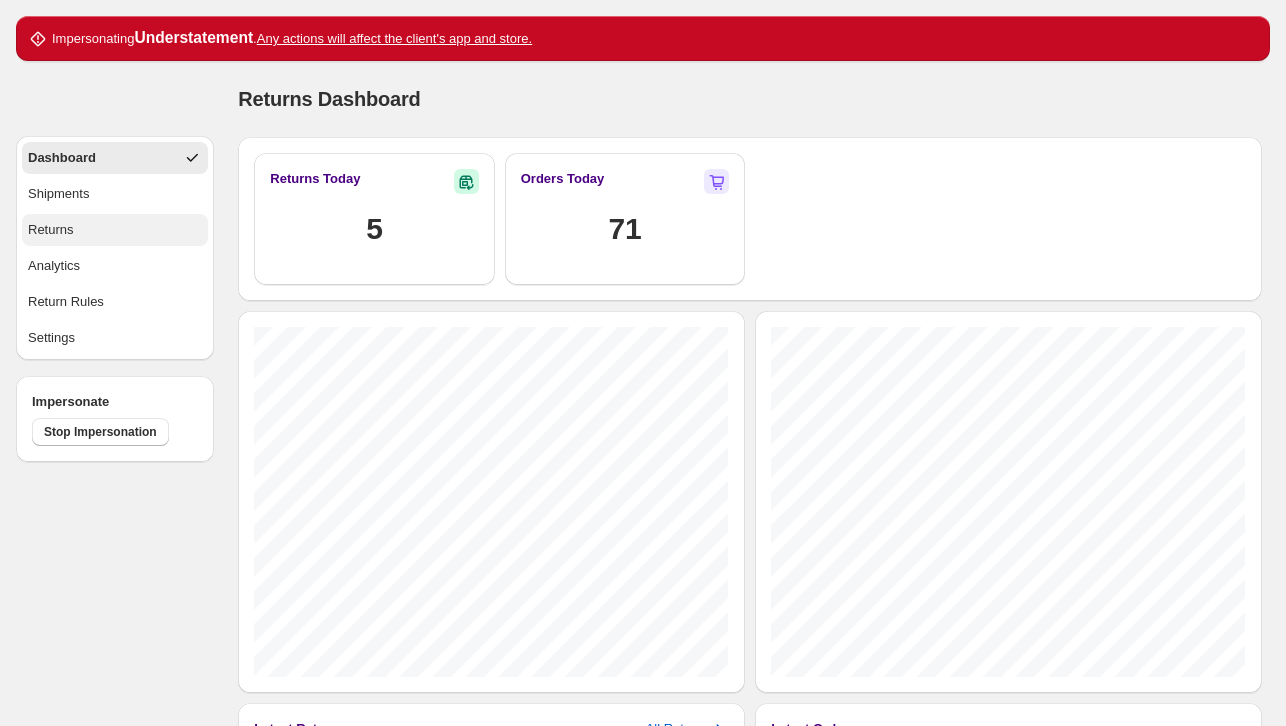 click on "Returns" at bounding box center [115, 230] 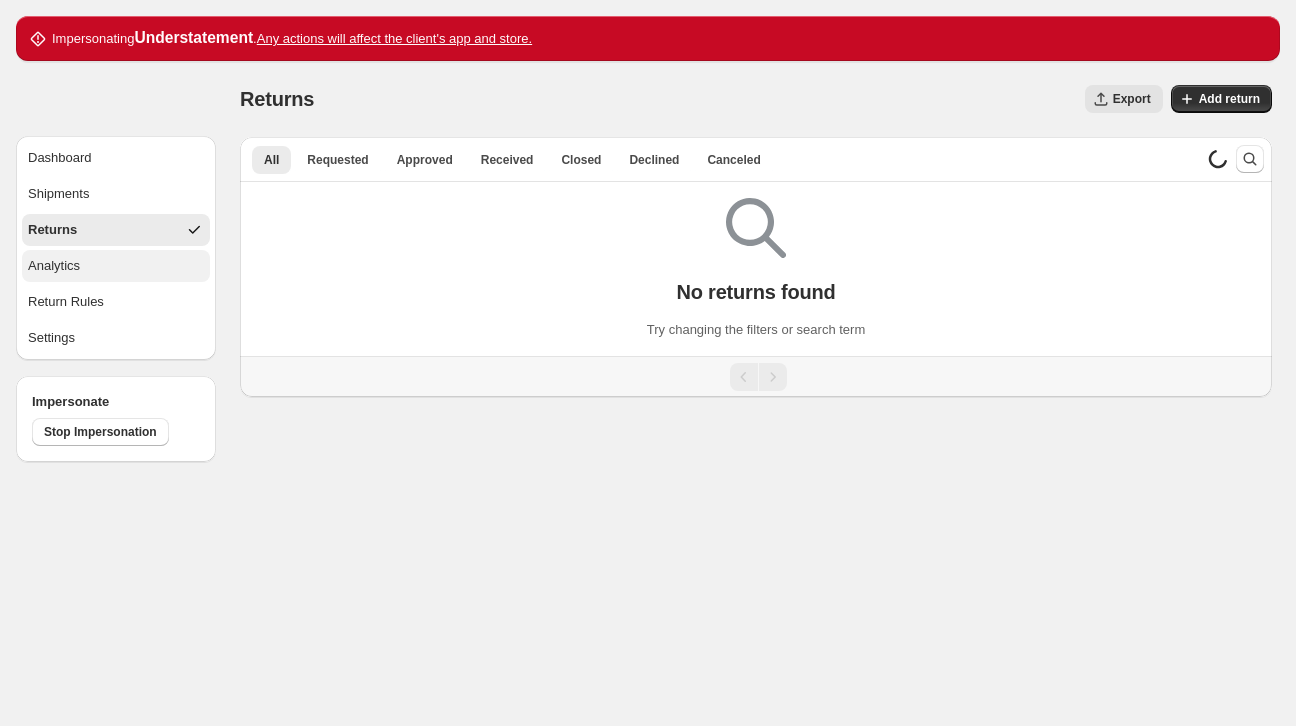 click on "Analytics" at bounding box center (116, 266) 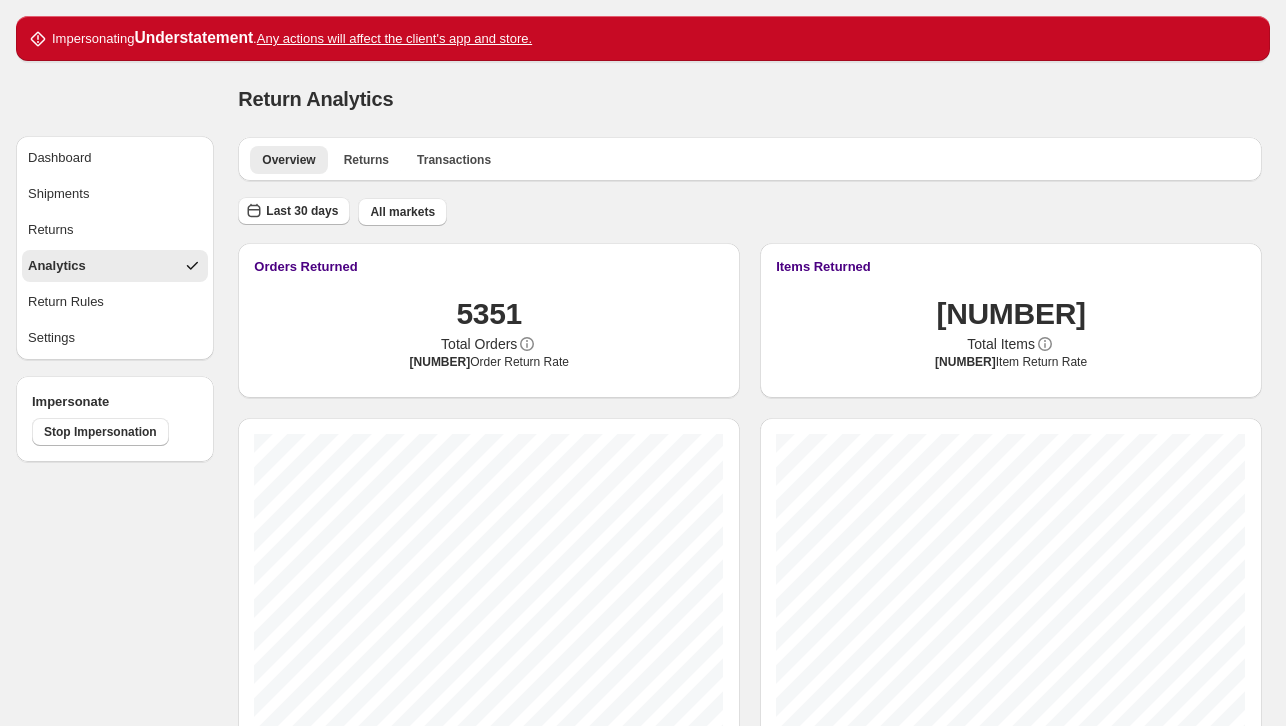 scroll, scrollTop: 107, scrollLeft: 0, axis: vertical 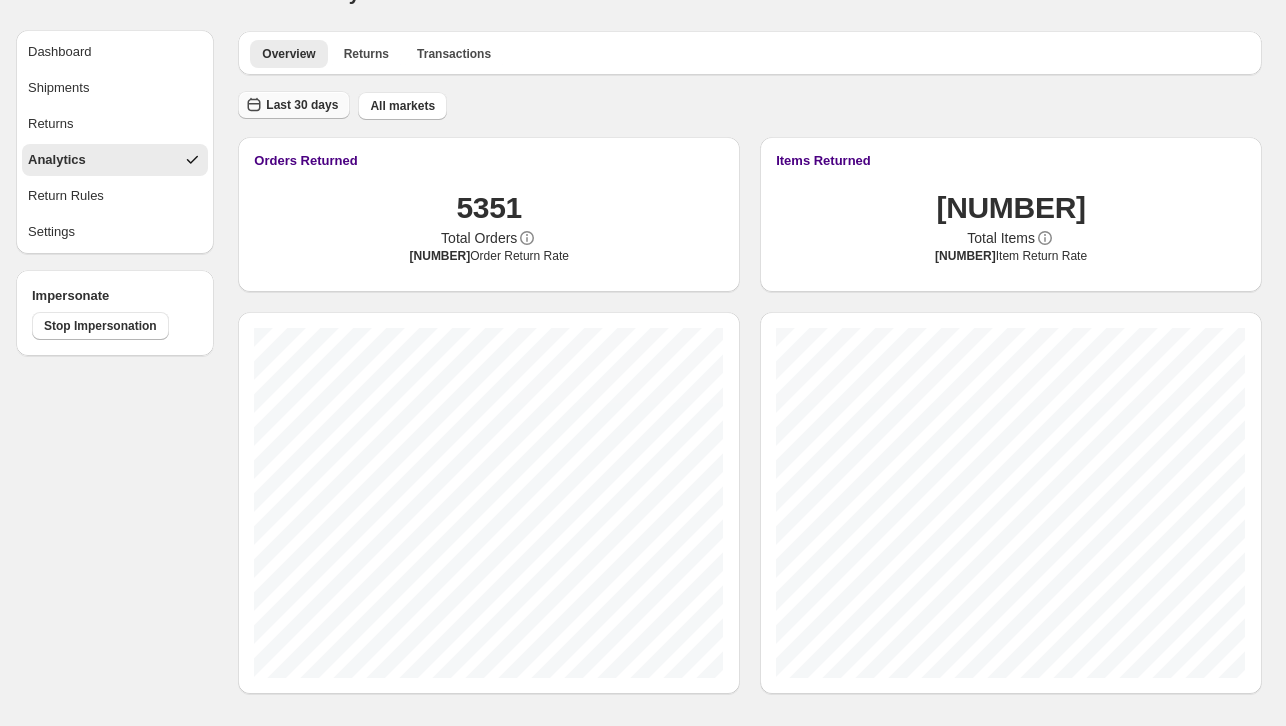 click on "Last 30 days" at bounding box center (302, 105) 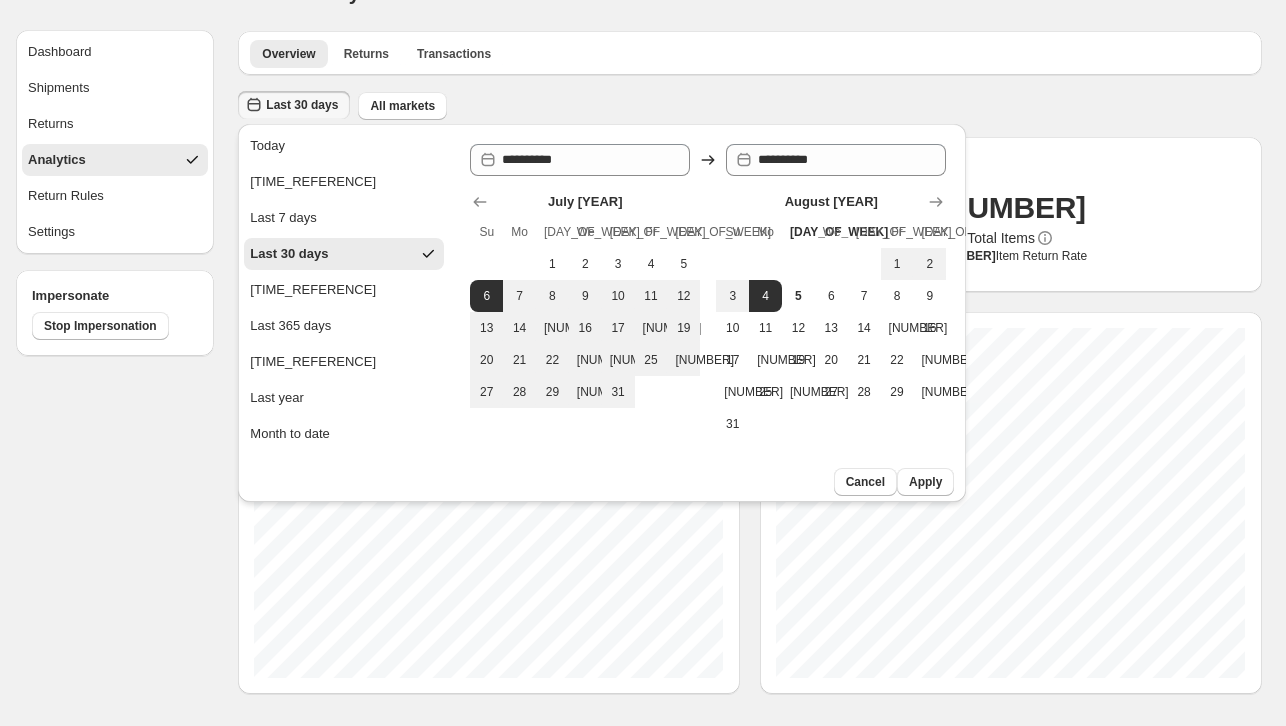 click on "Last 30 days All markets" at bounding box center (746, 102) 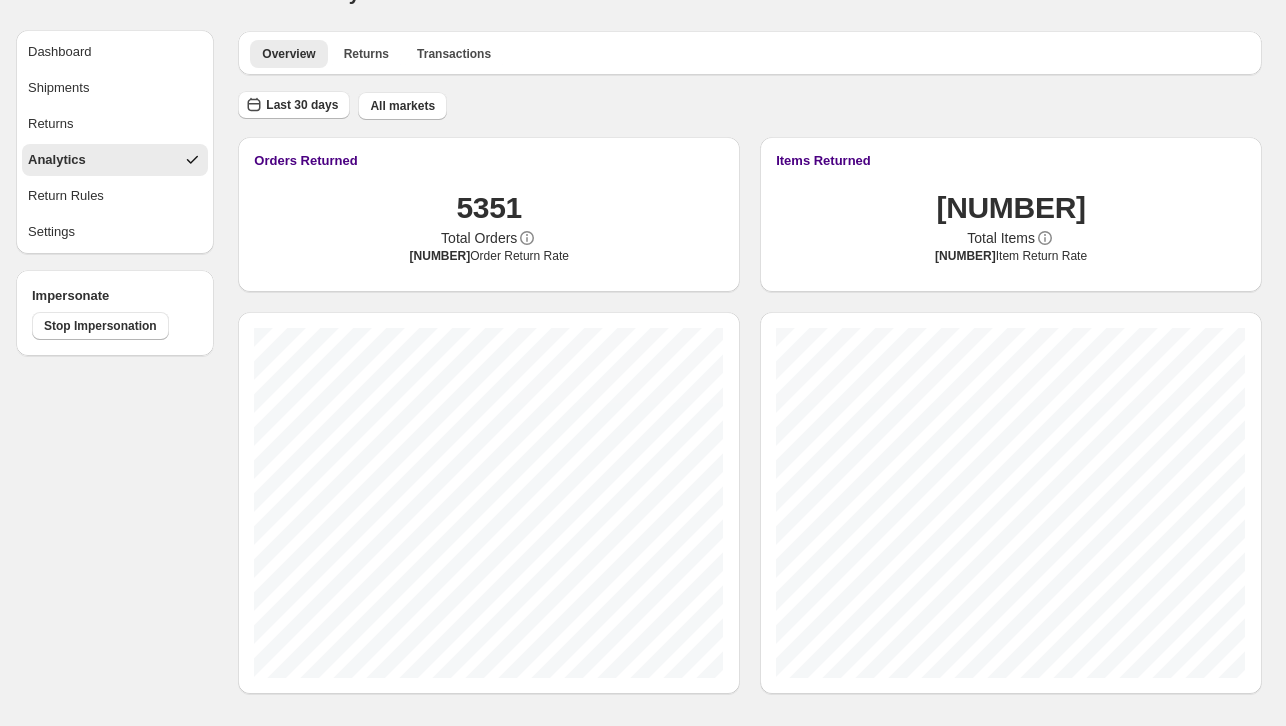 click on "Last 30 days All markets" at bounding box center [746, 102] 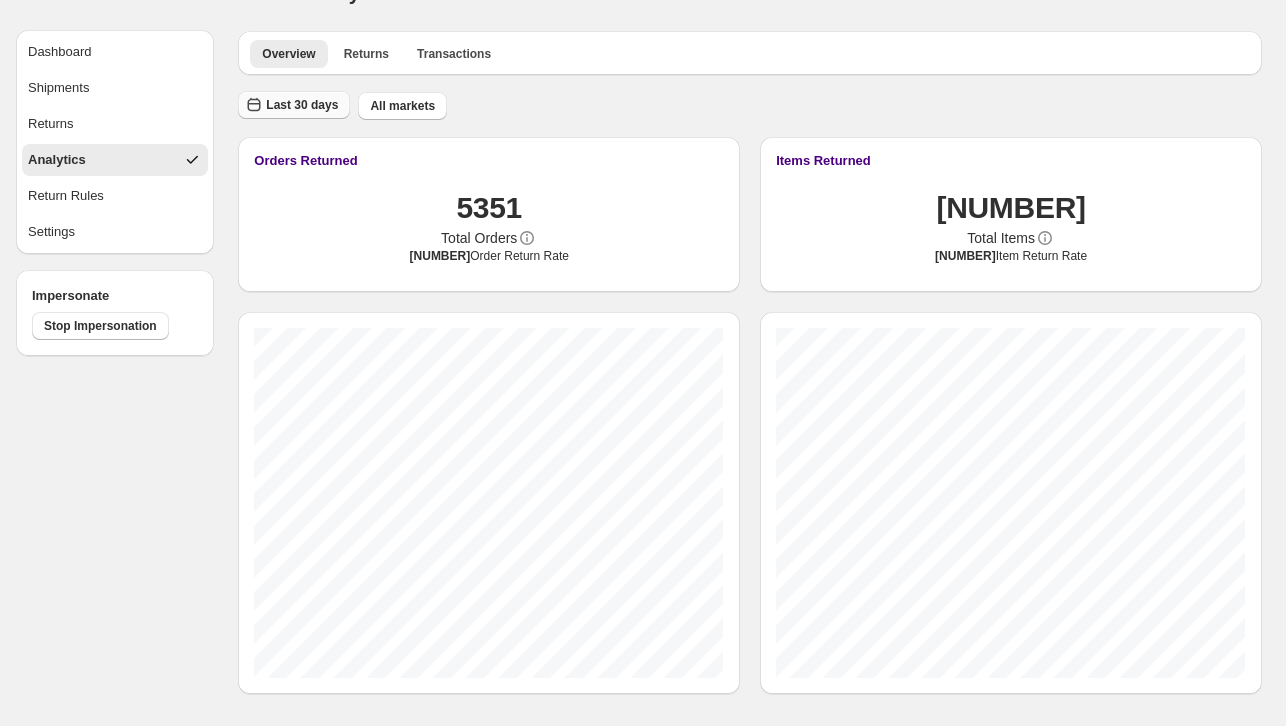 click on "Last 30 days" at bounding box center (294, 105) 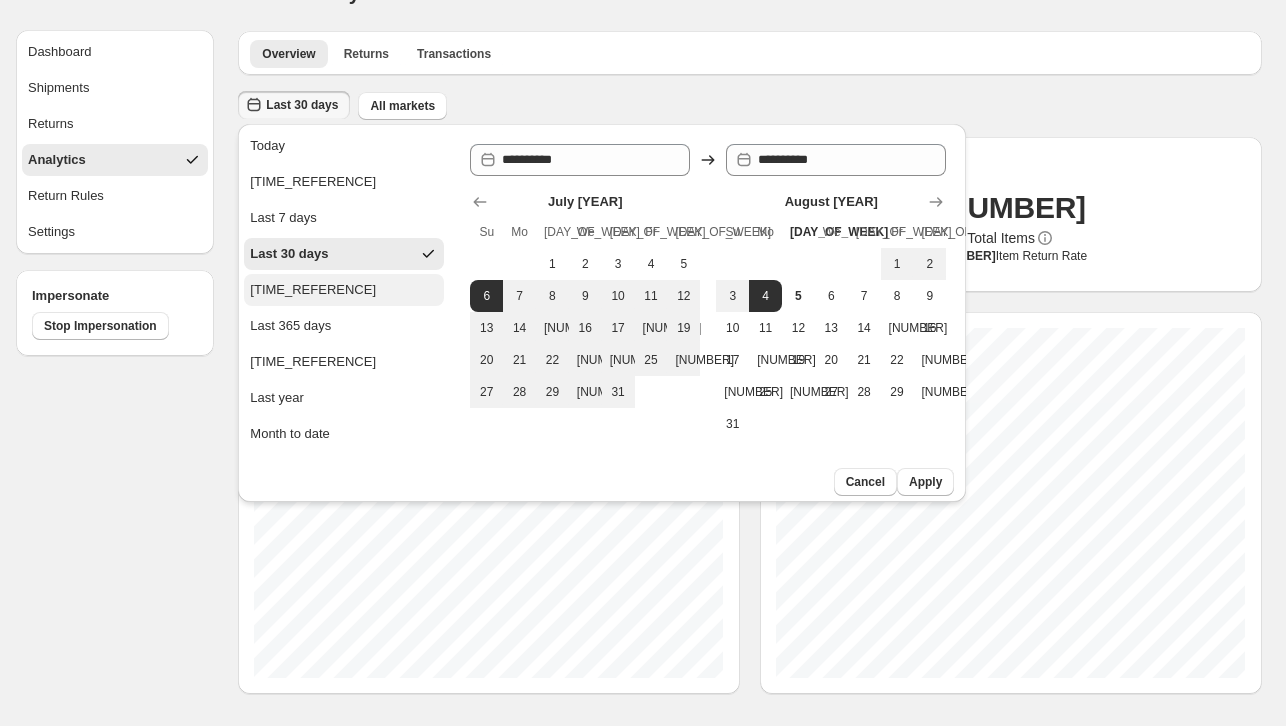 click on "[TIME_REFERENCE]" at bounding box center [313, 290] 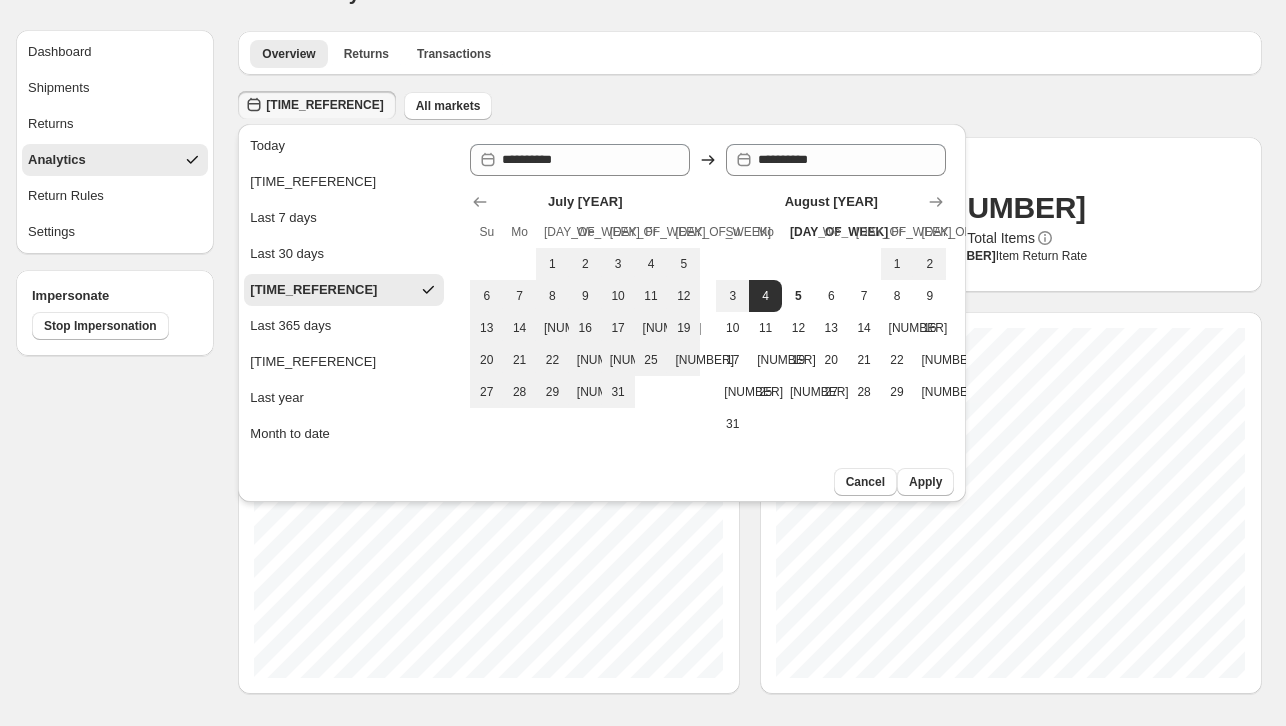 click on "Cancel Apply" at bounding box center [602, 481] 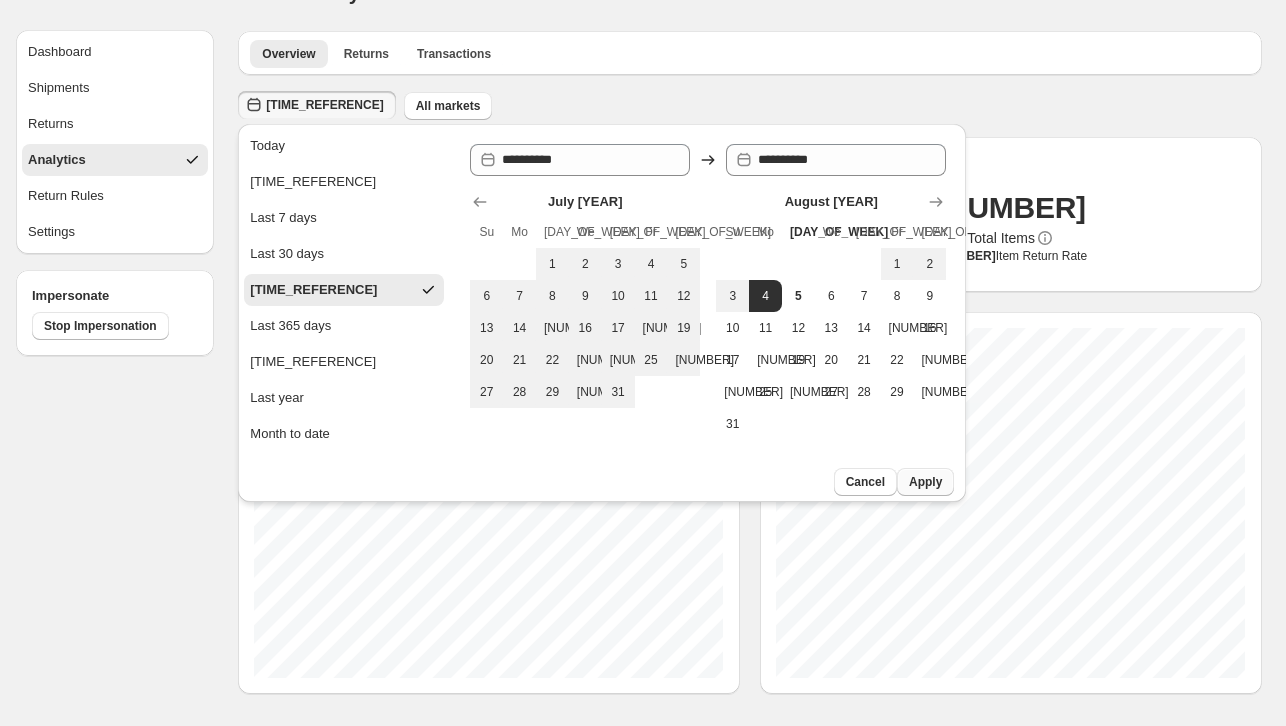 click on "Apply" at bounding box center (925, 482) 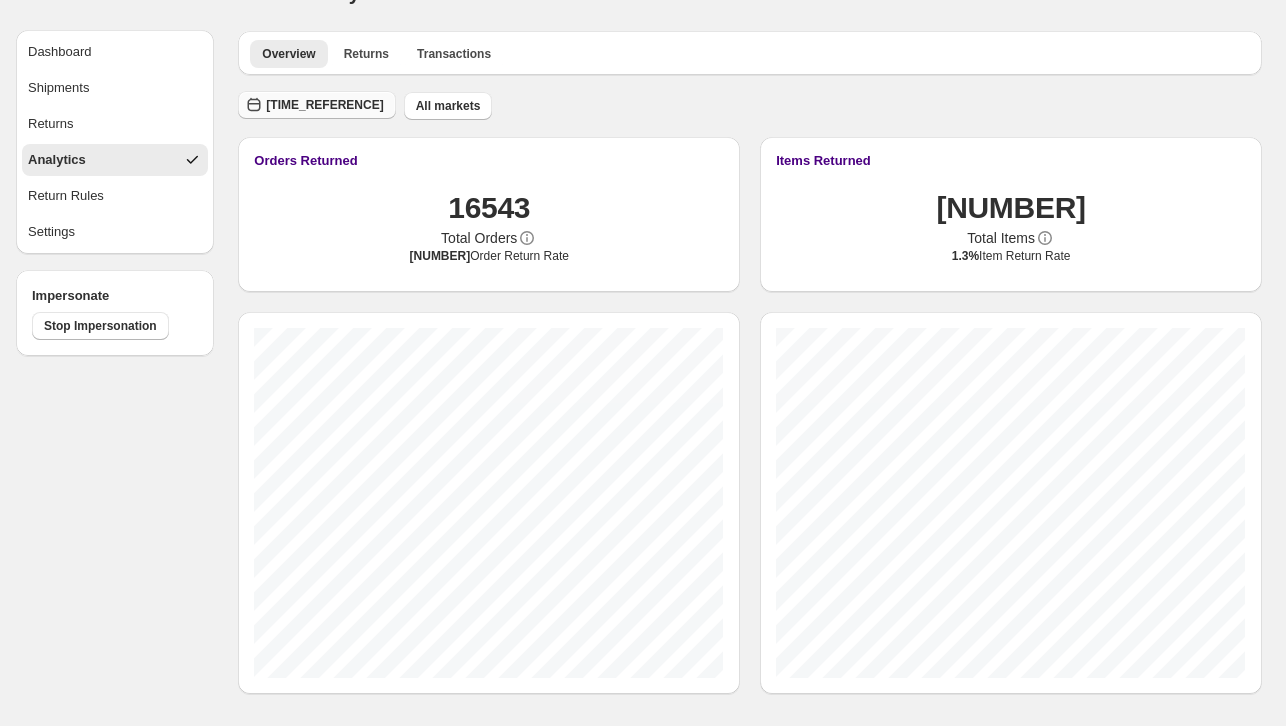 click on "[TIME_REFERENCE]" at bounding box center (324, 105) 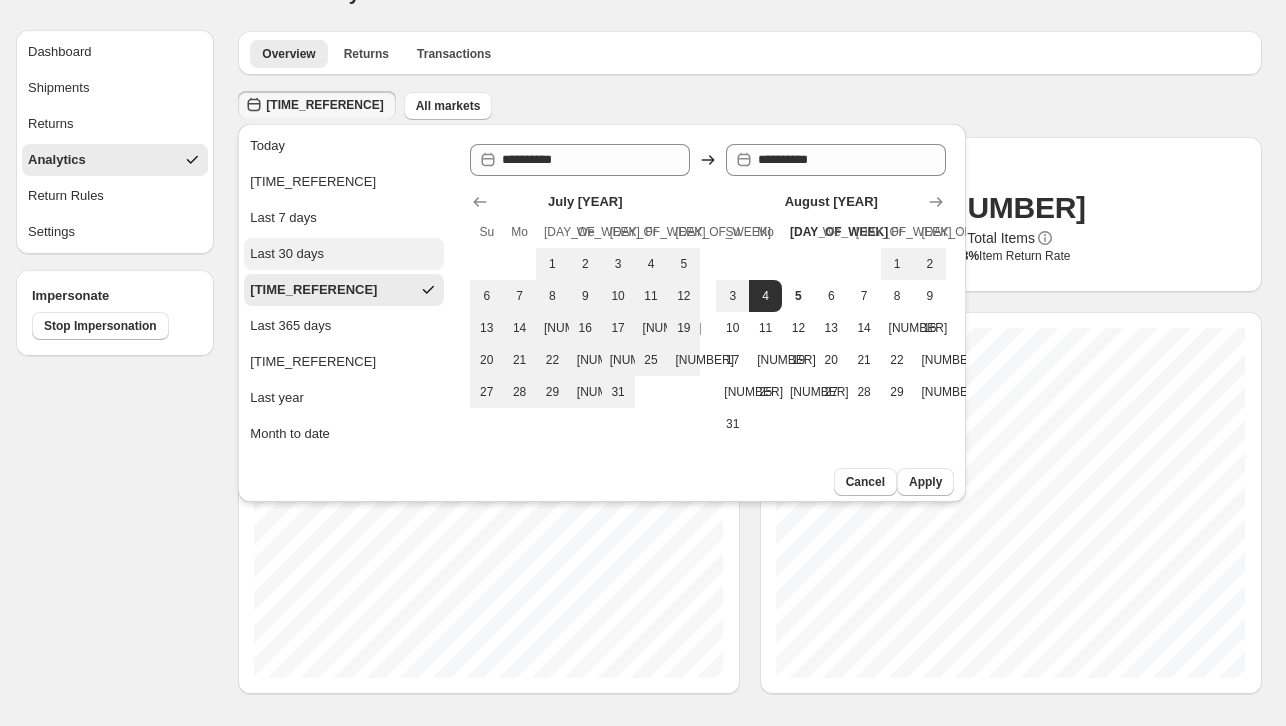 click on "Last 30 days" at bounding box center [344, 254] 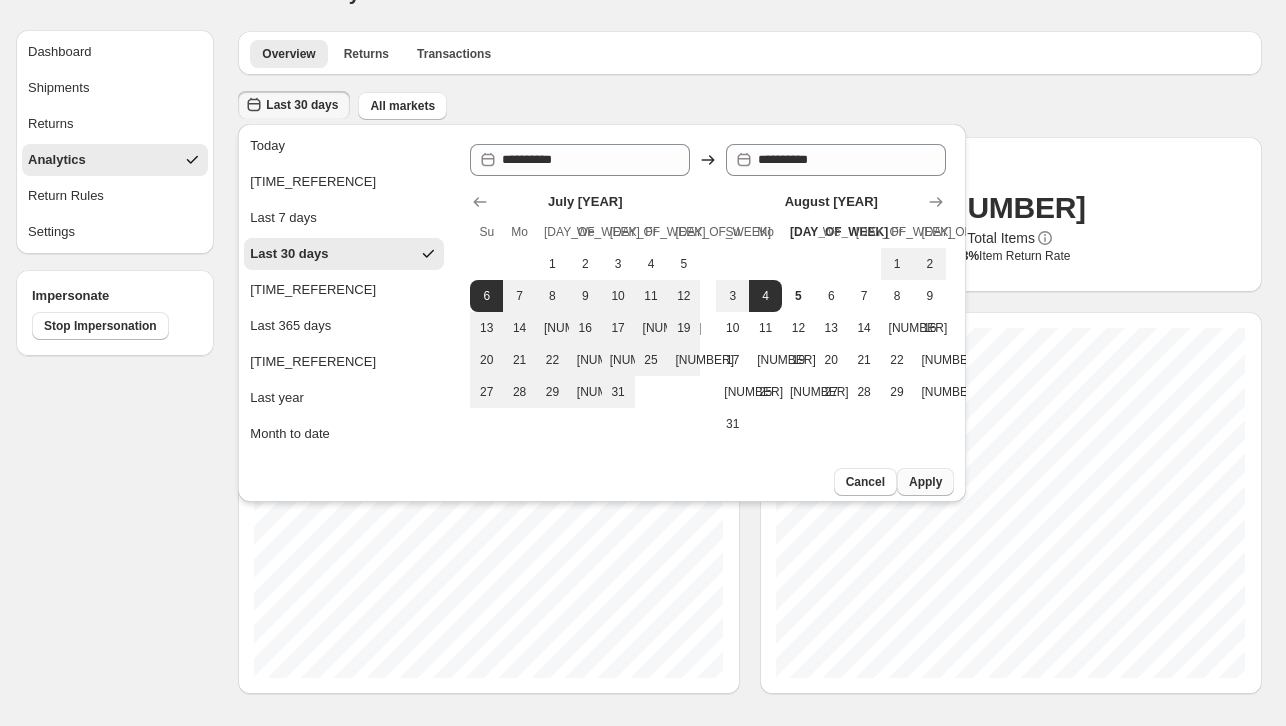 click on "Apply" at bounding box center (925, 482) 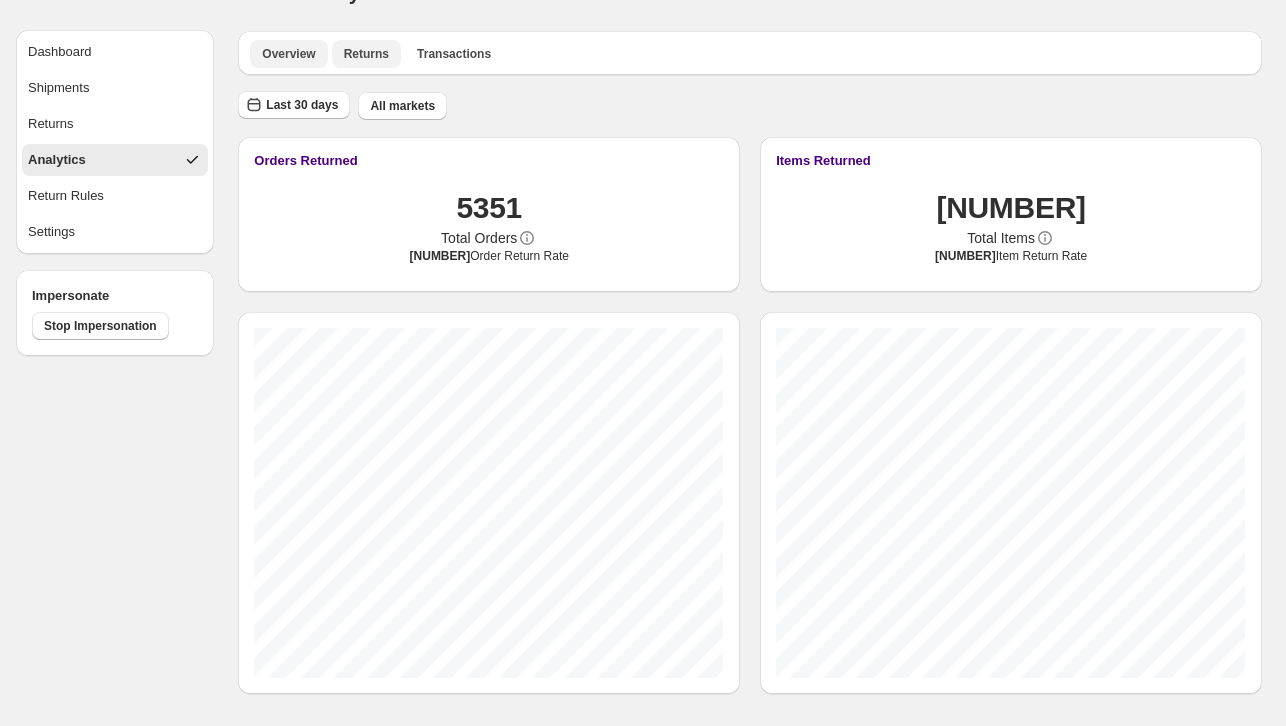 click on "Returns" at bounding box center (366, 54) 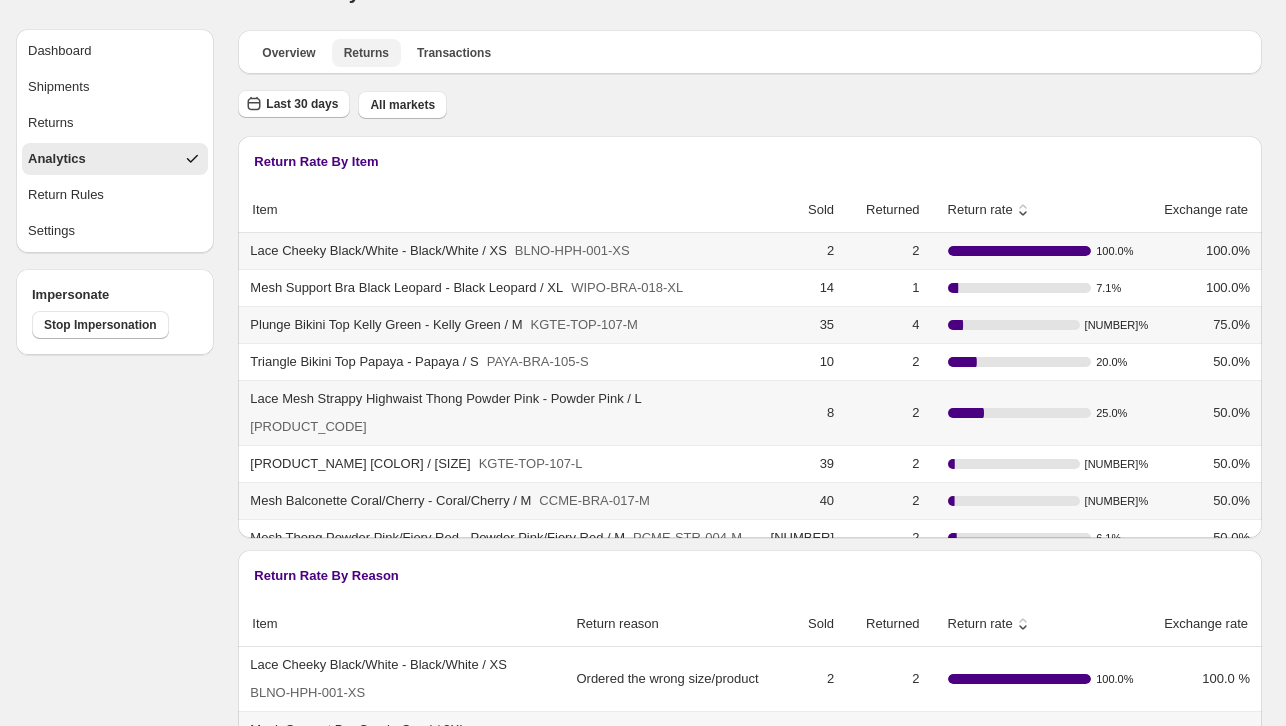scroll, scrollTop: 0, scrollLeft: 0, axis: both 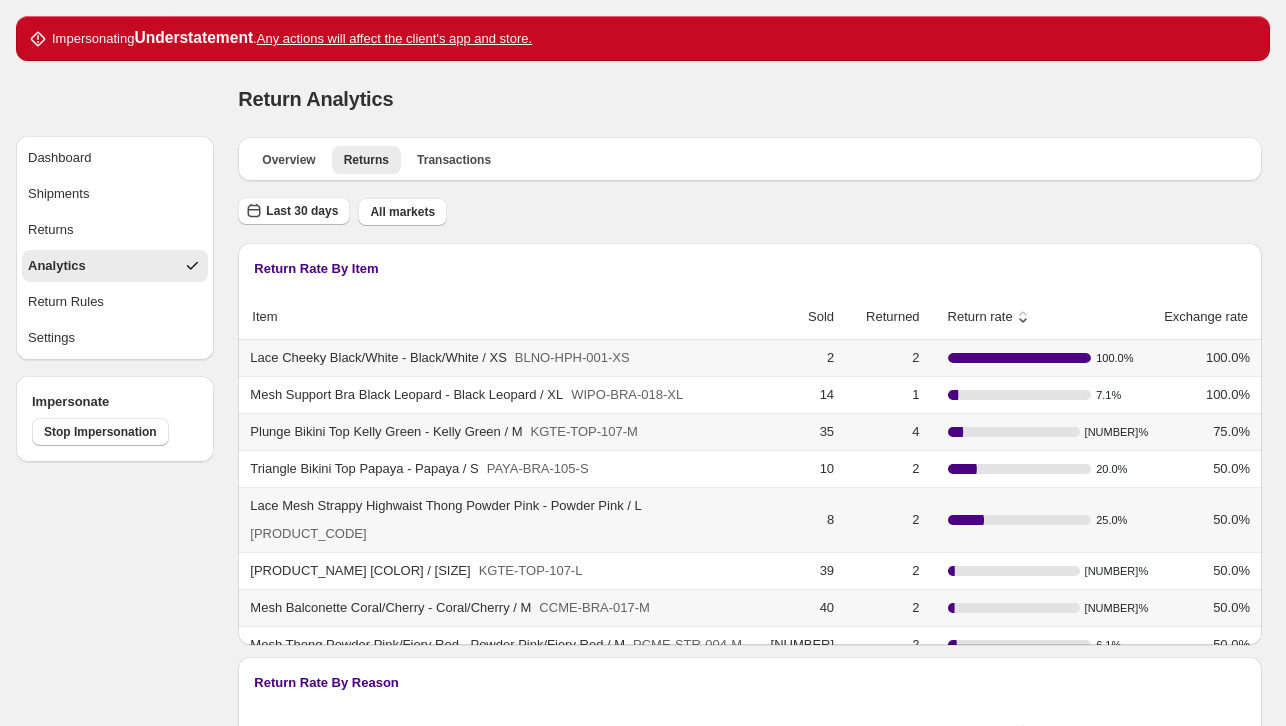 click on "sort ascending by Return rate" at bounding box center (982, 317) 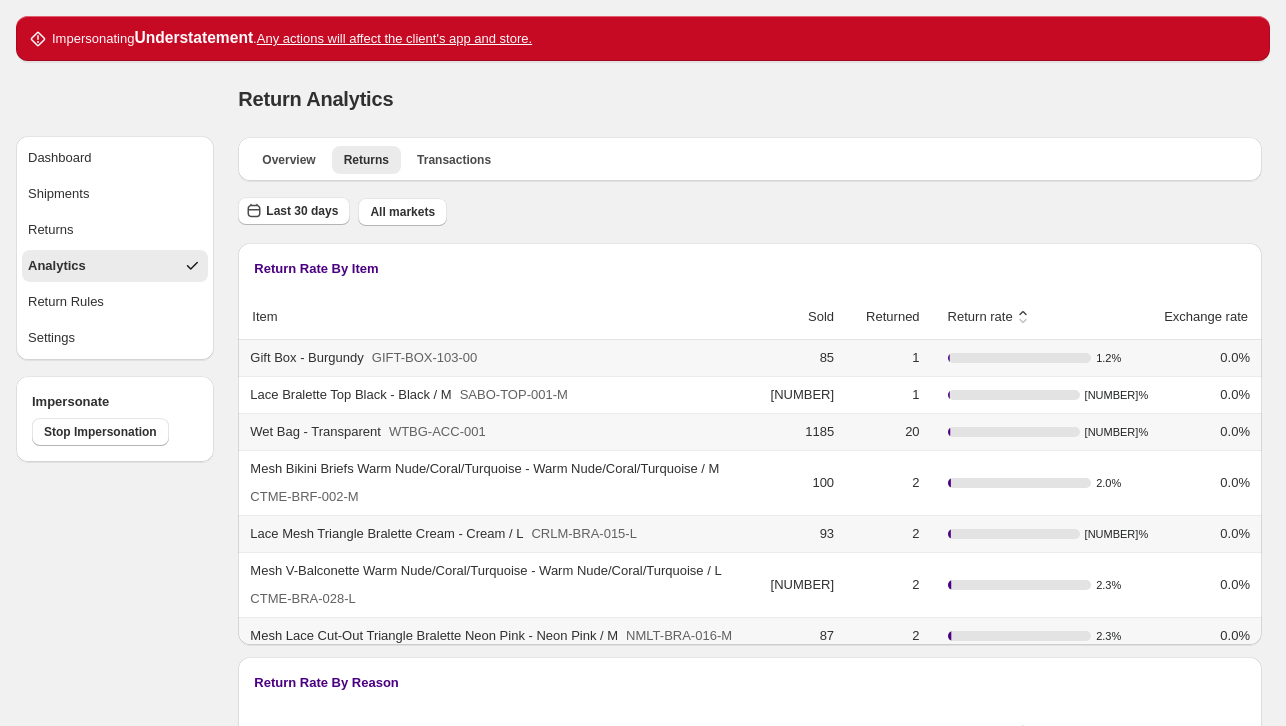 click 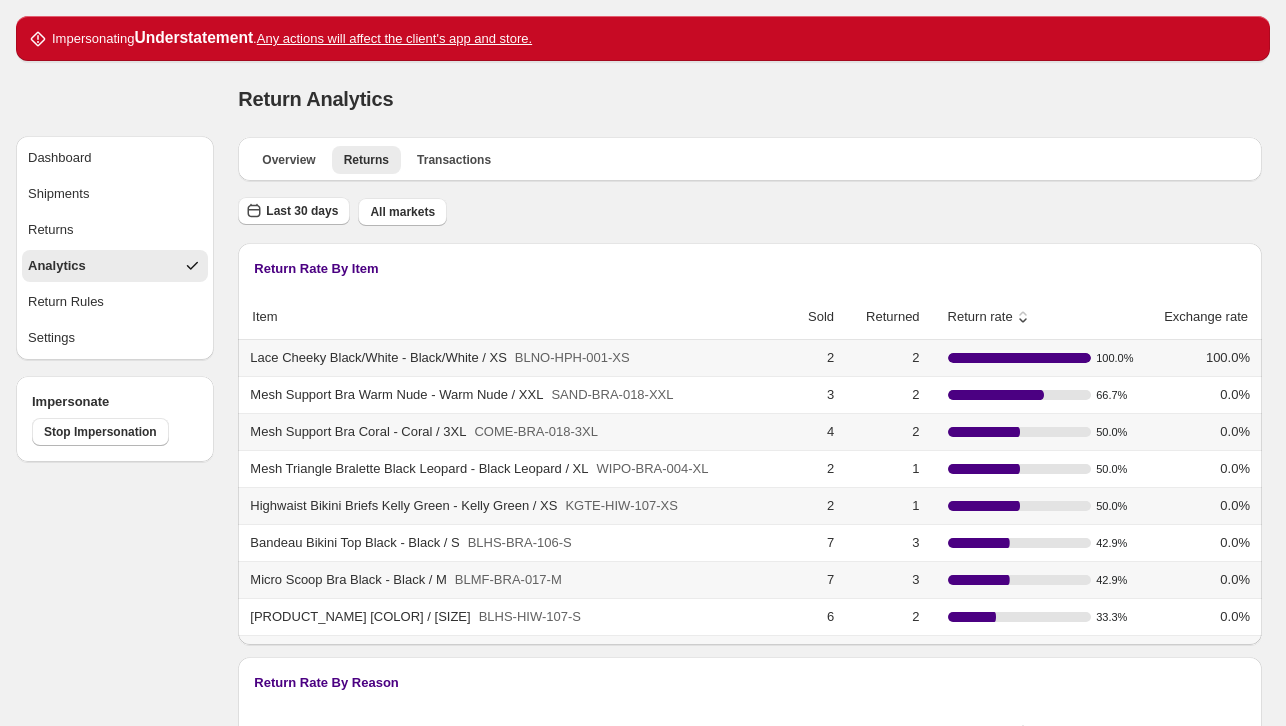 click 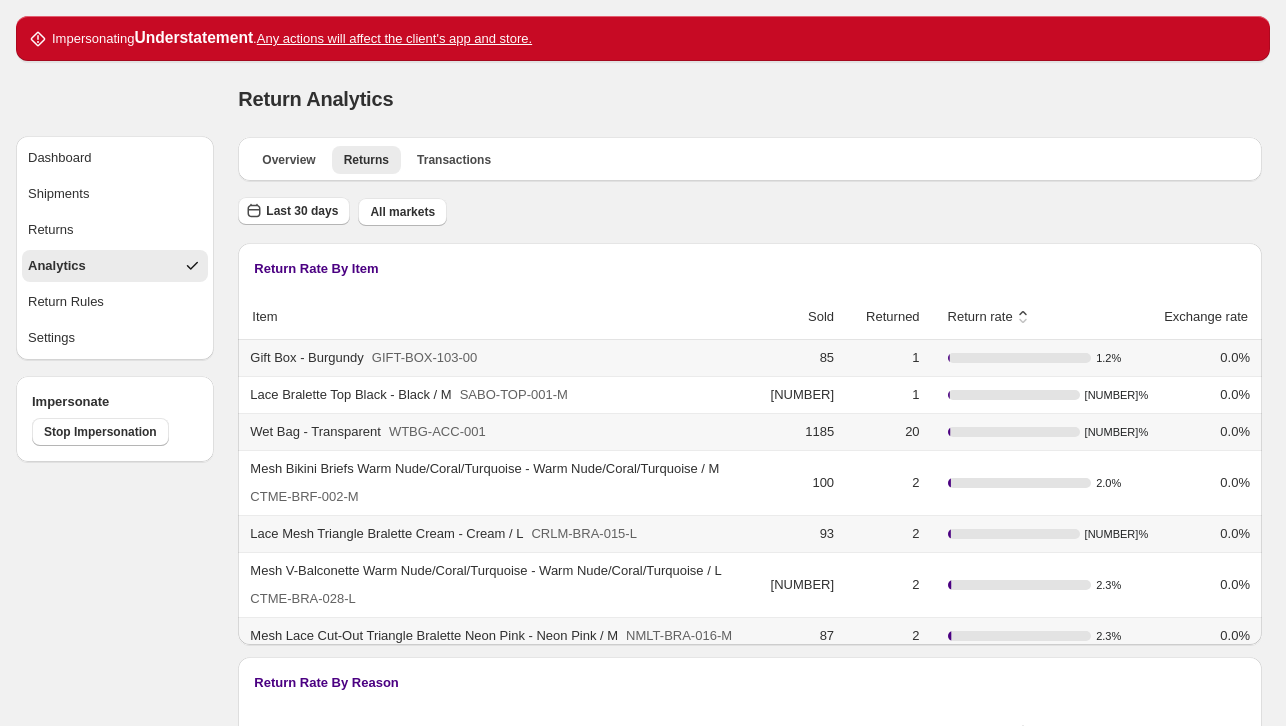 click 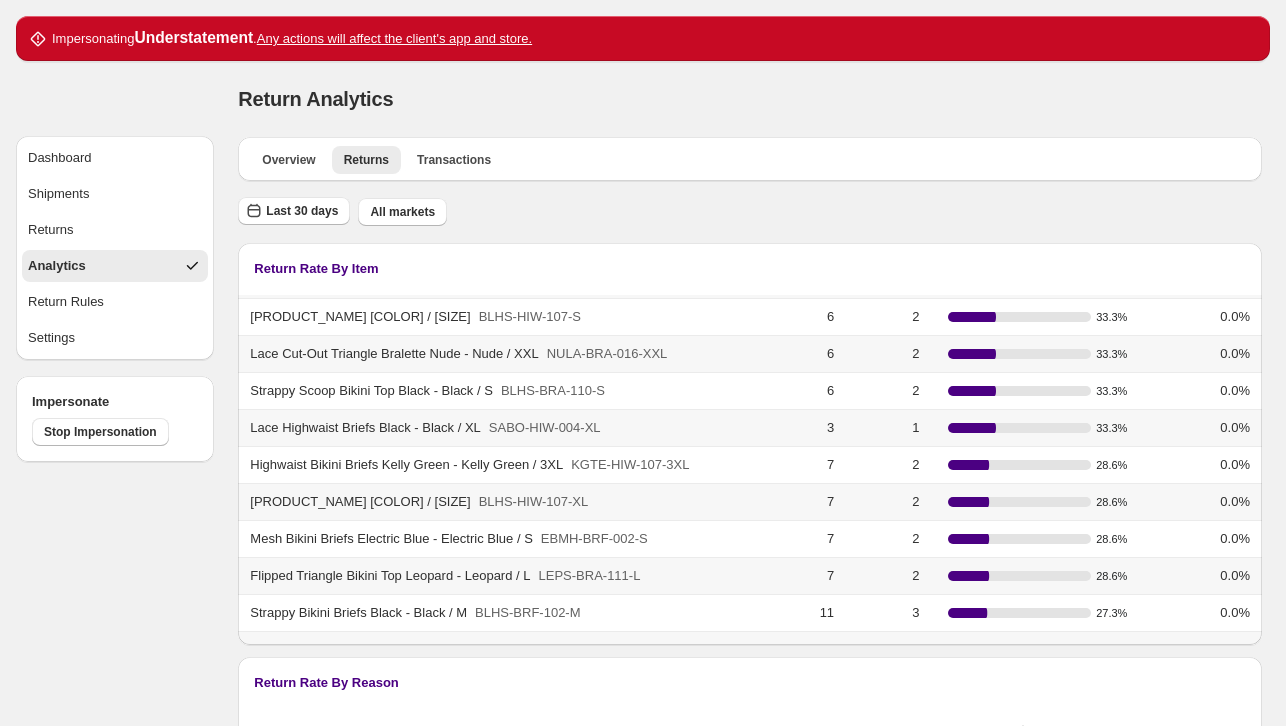 scroll, scrollTop: 0, scrollLeft: 0, axis: both 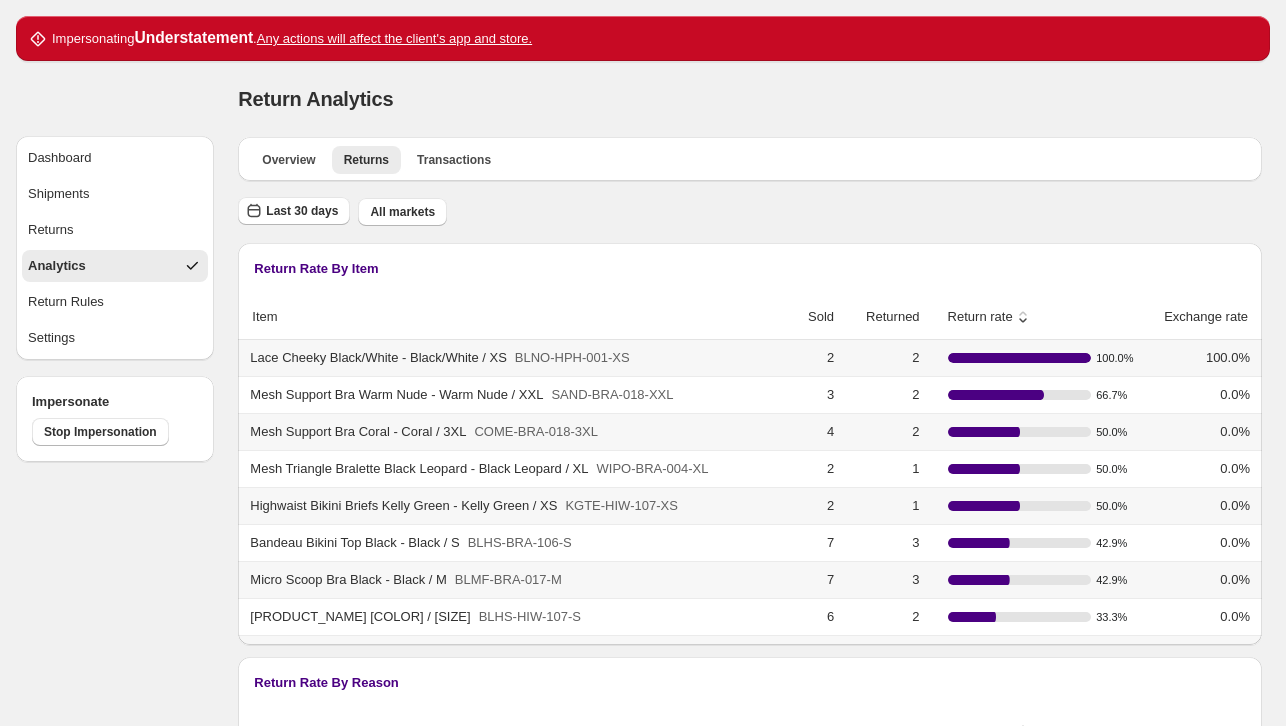 click 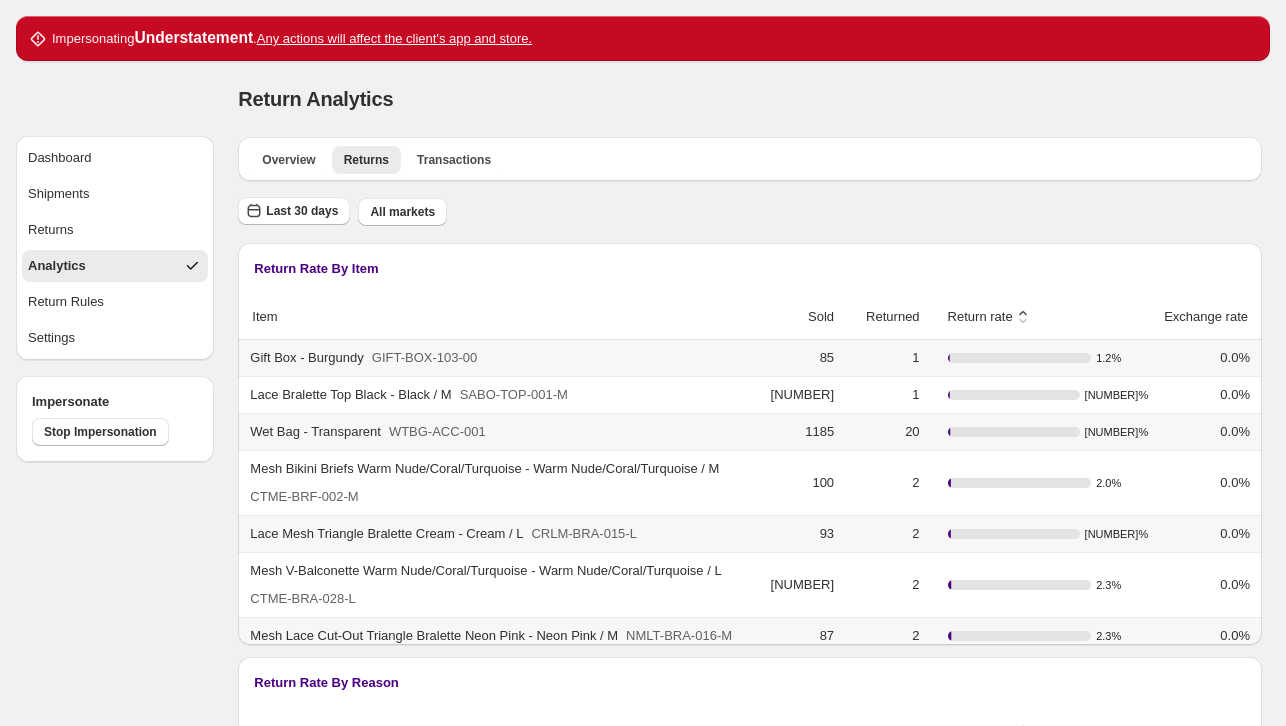 click 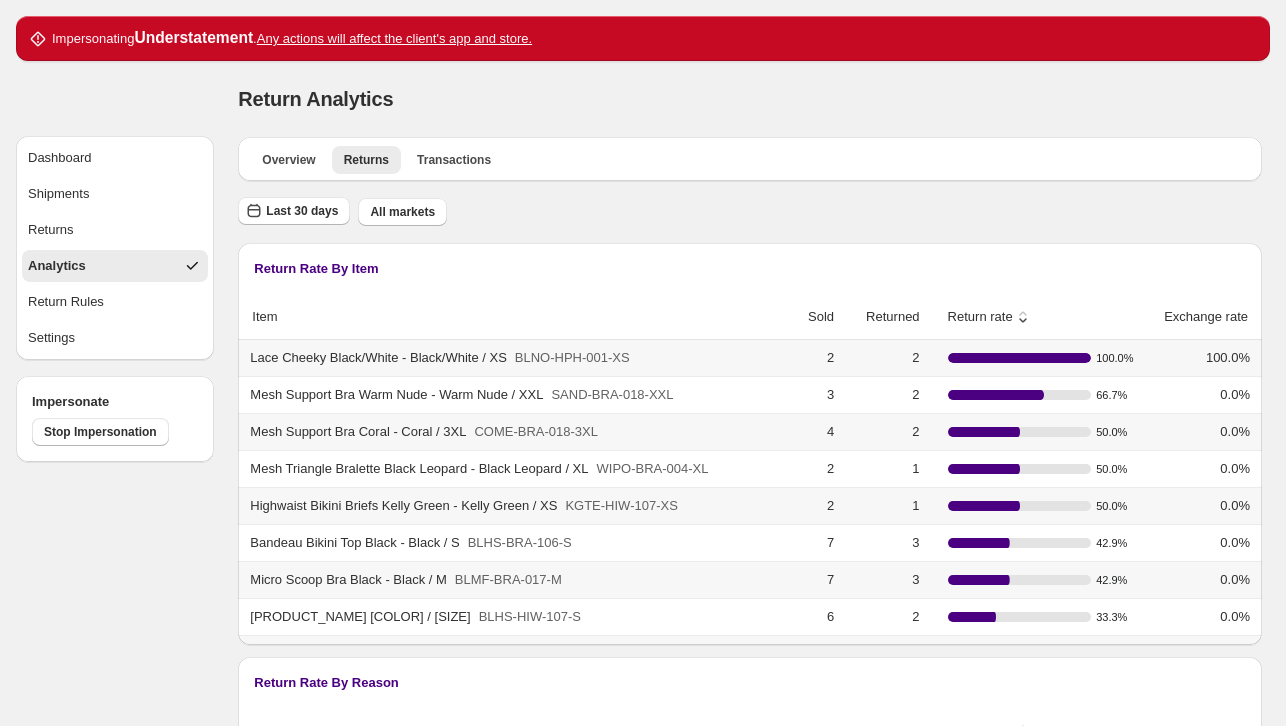 click 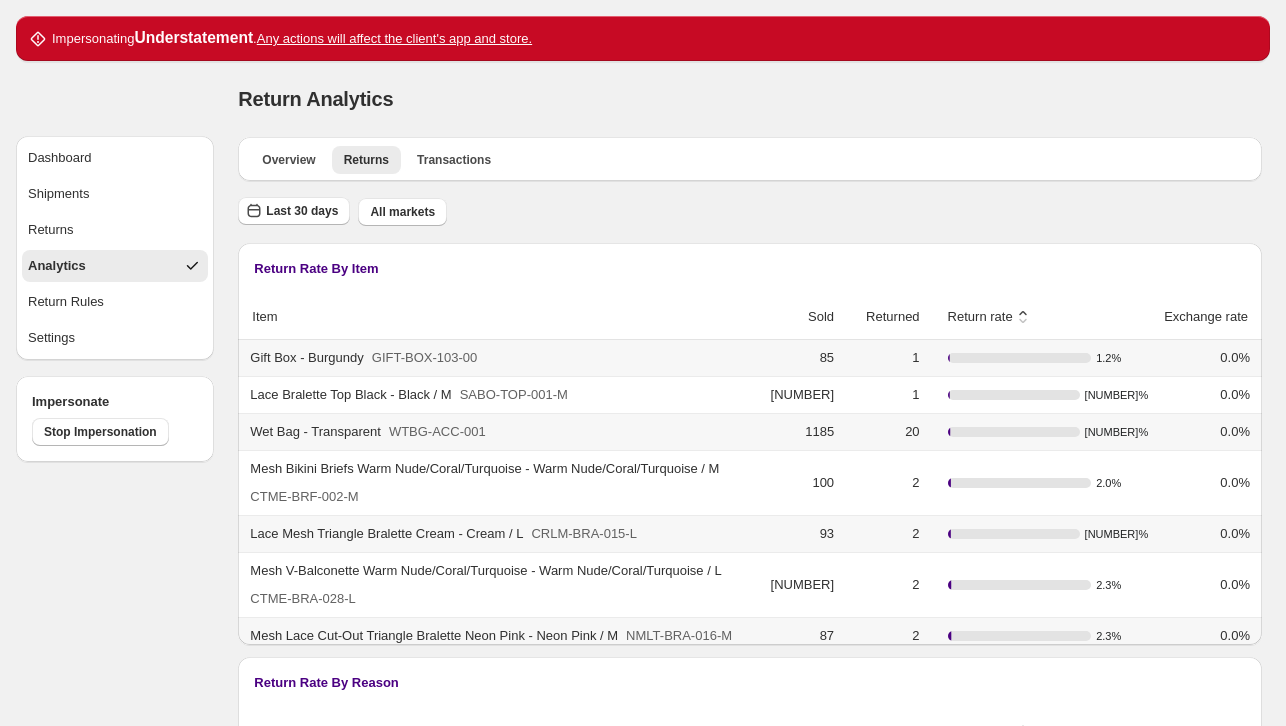 click 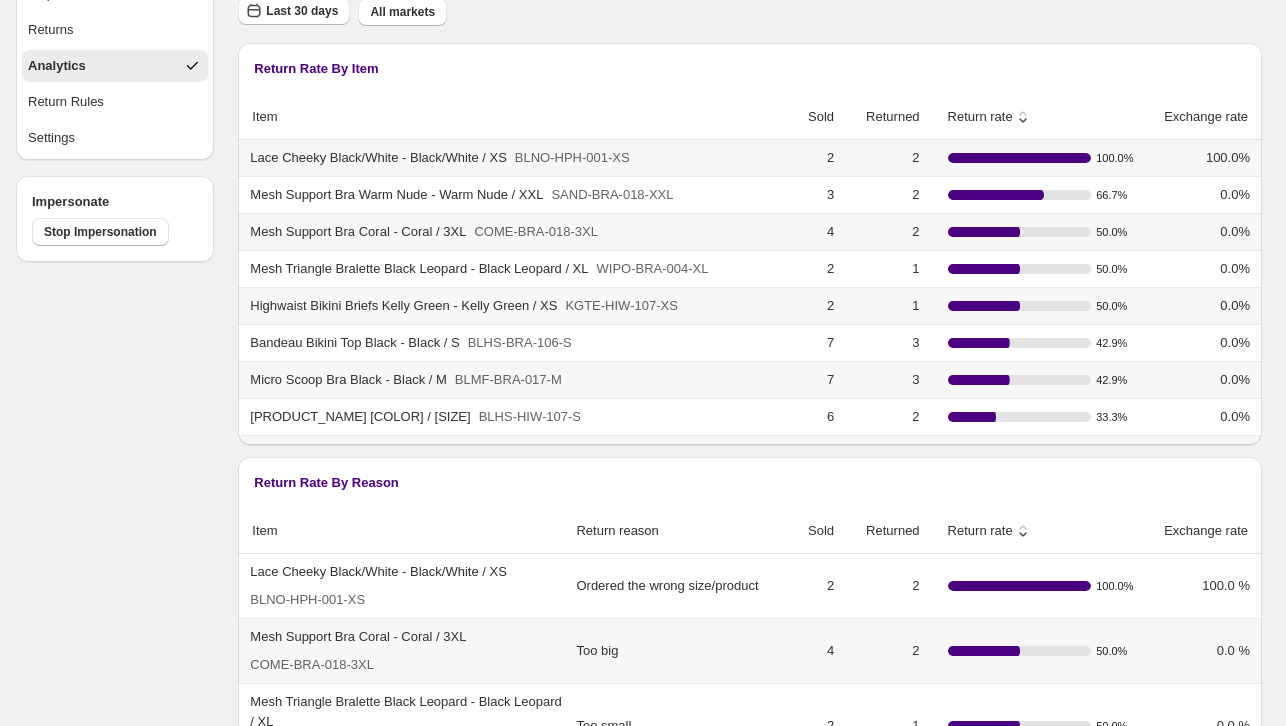 scroll, scrollTop: 364, scrollLeft: 0, axis: vertical 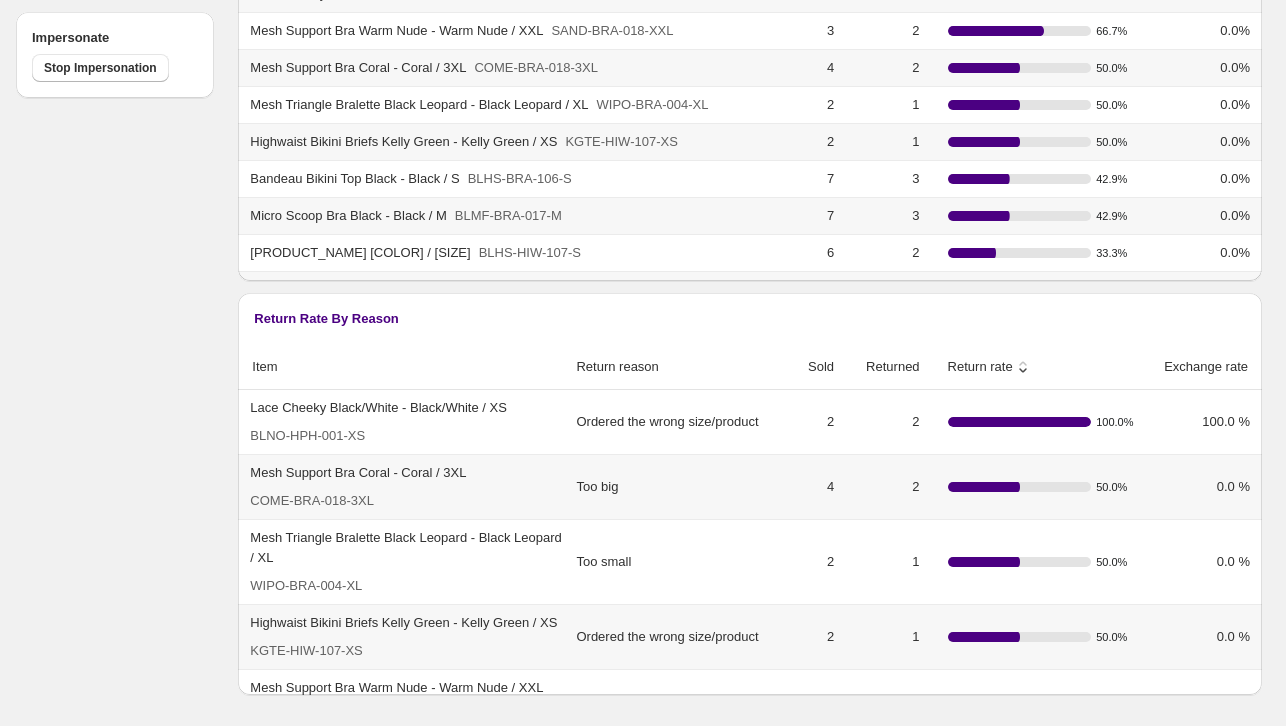 click 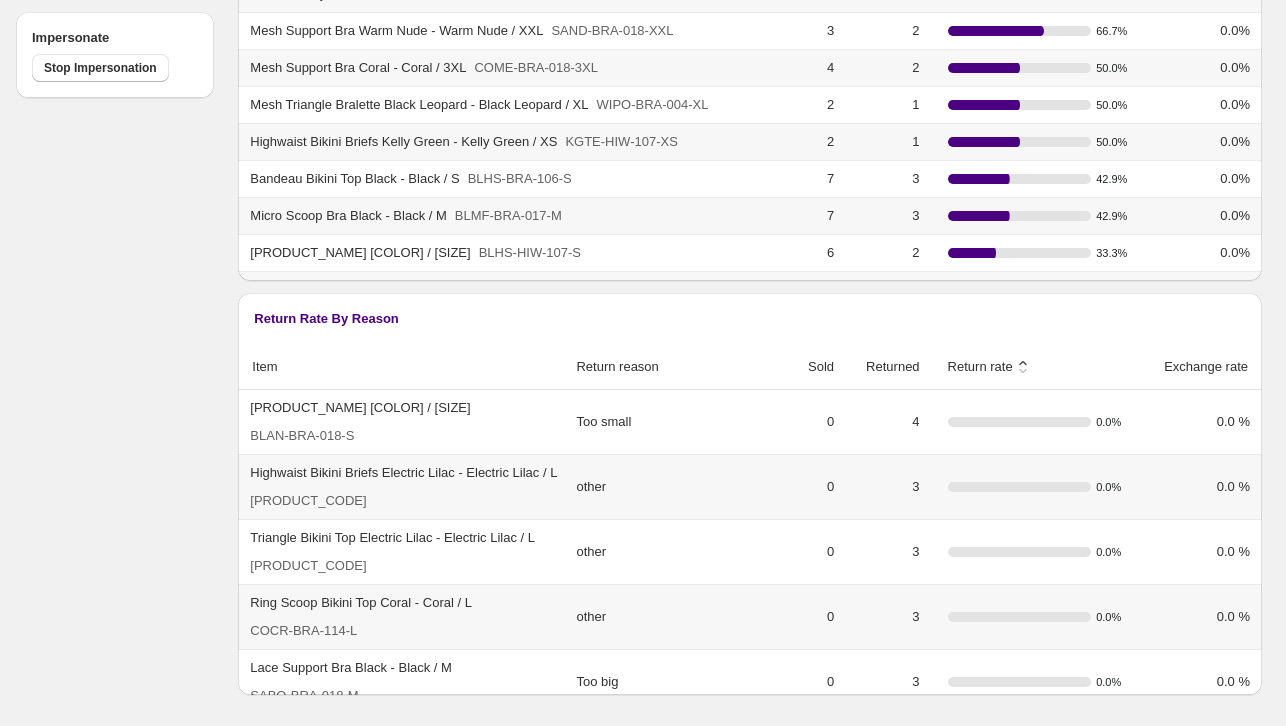 click 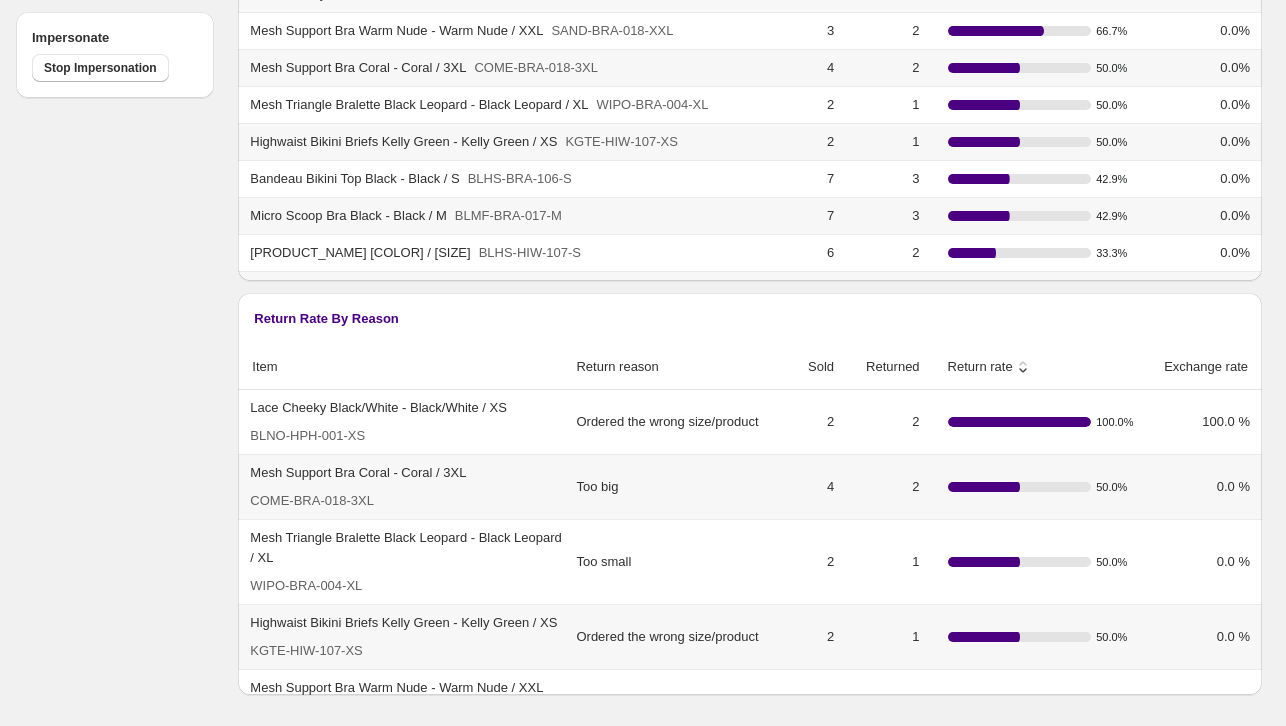 click on "Return rate" at bounding box center [972, 367] 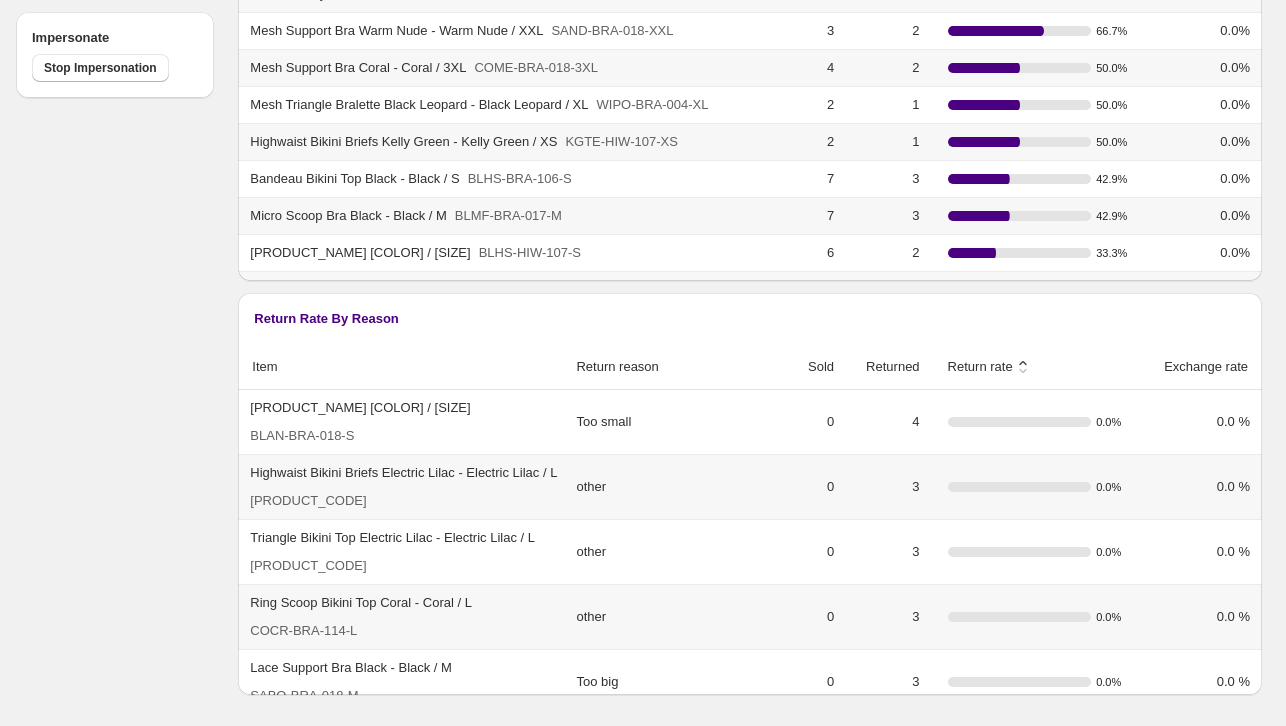 click on "Return rate" at bounding box center (972, 367) 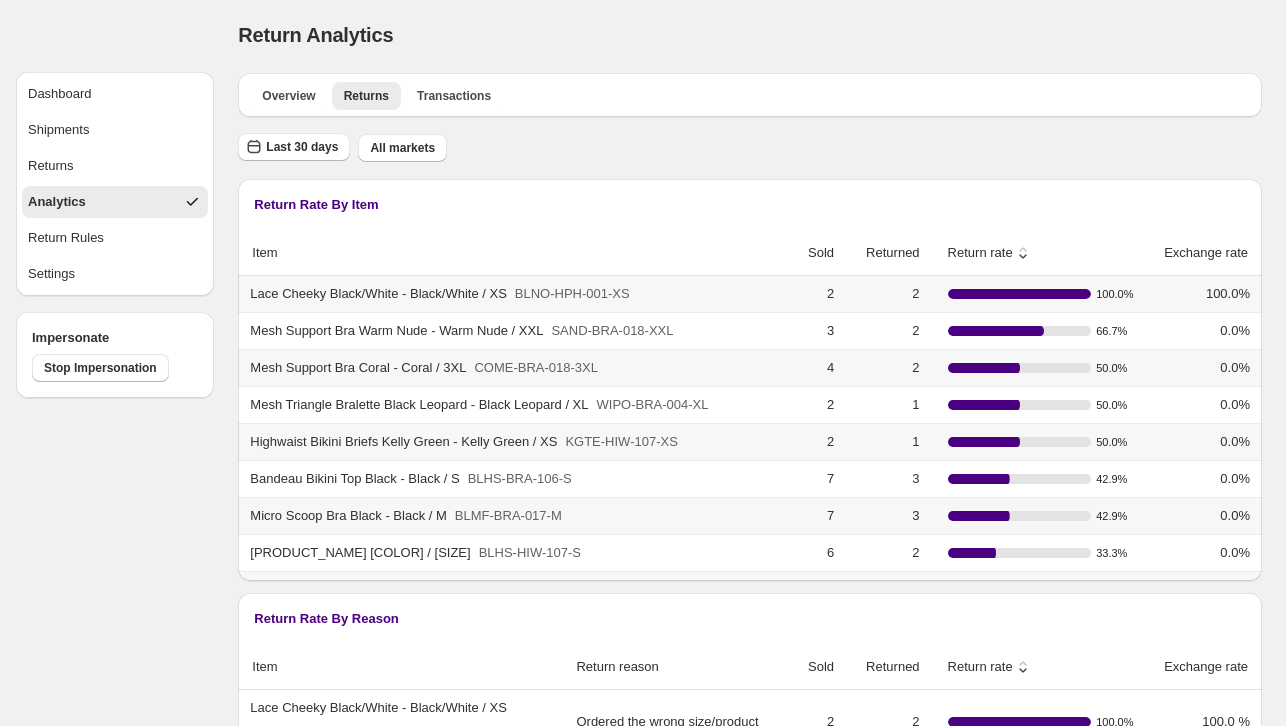 scroll, scrollTop: 0, scrollLeft: 0, axis: both 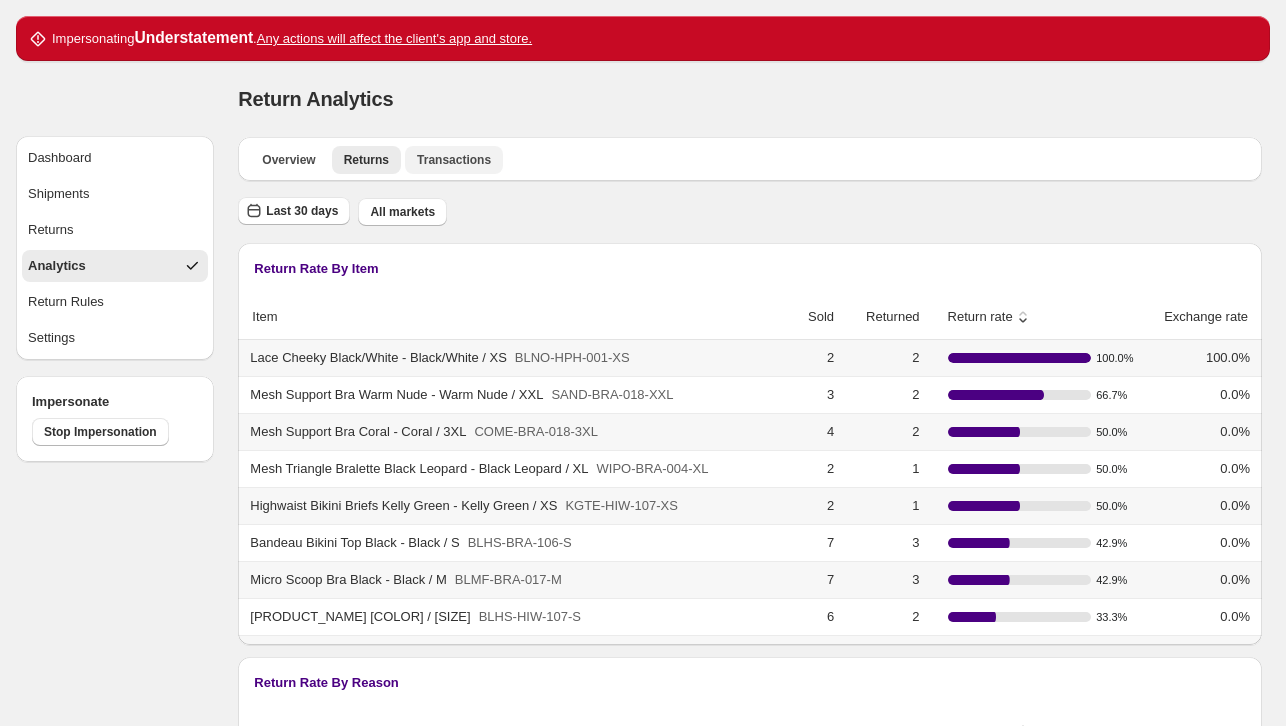 click on "Transactions" at bounding box center (454, 160) 